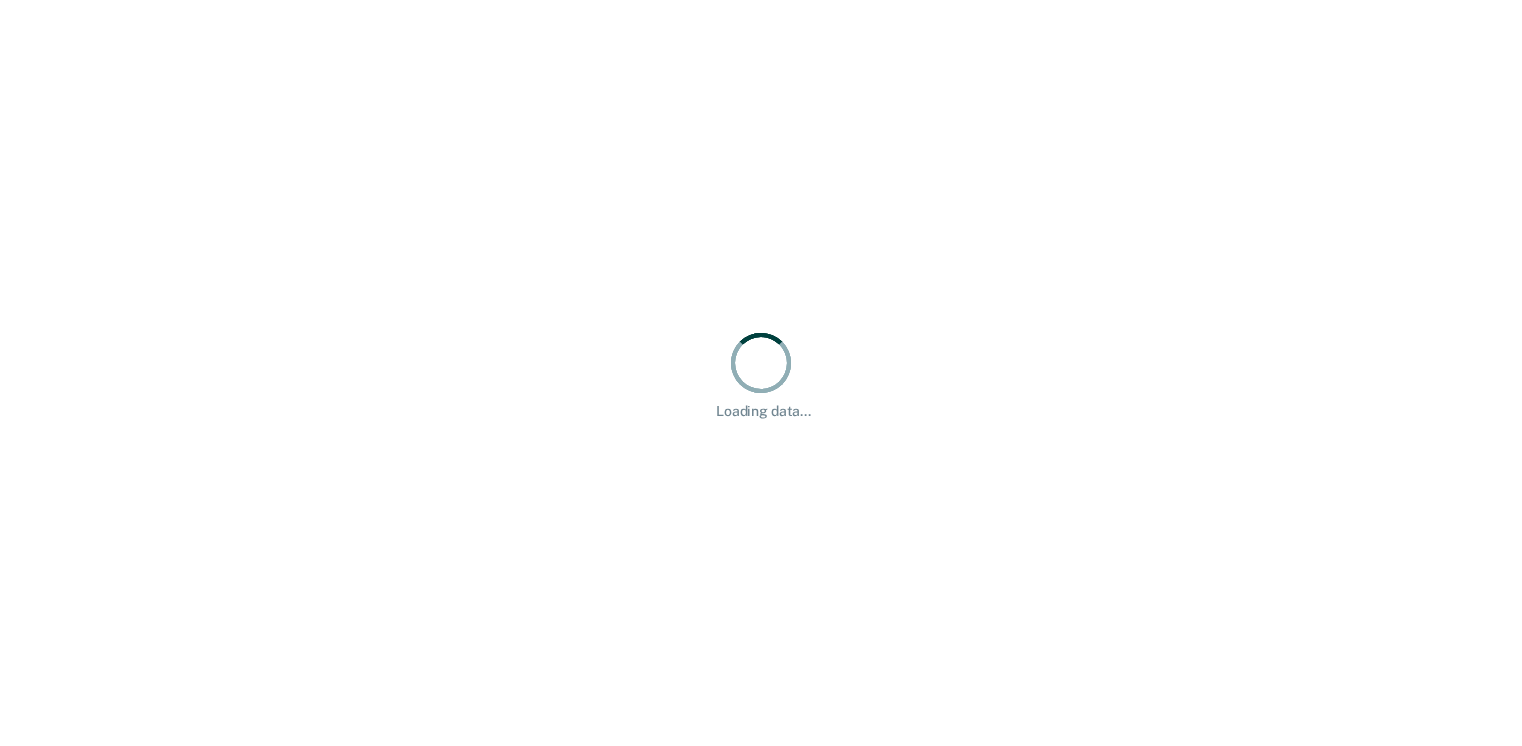 scroll, scrollTop: 0, scrollLeft: 0, axis: both 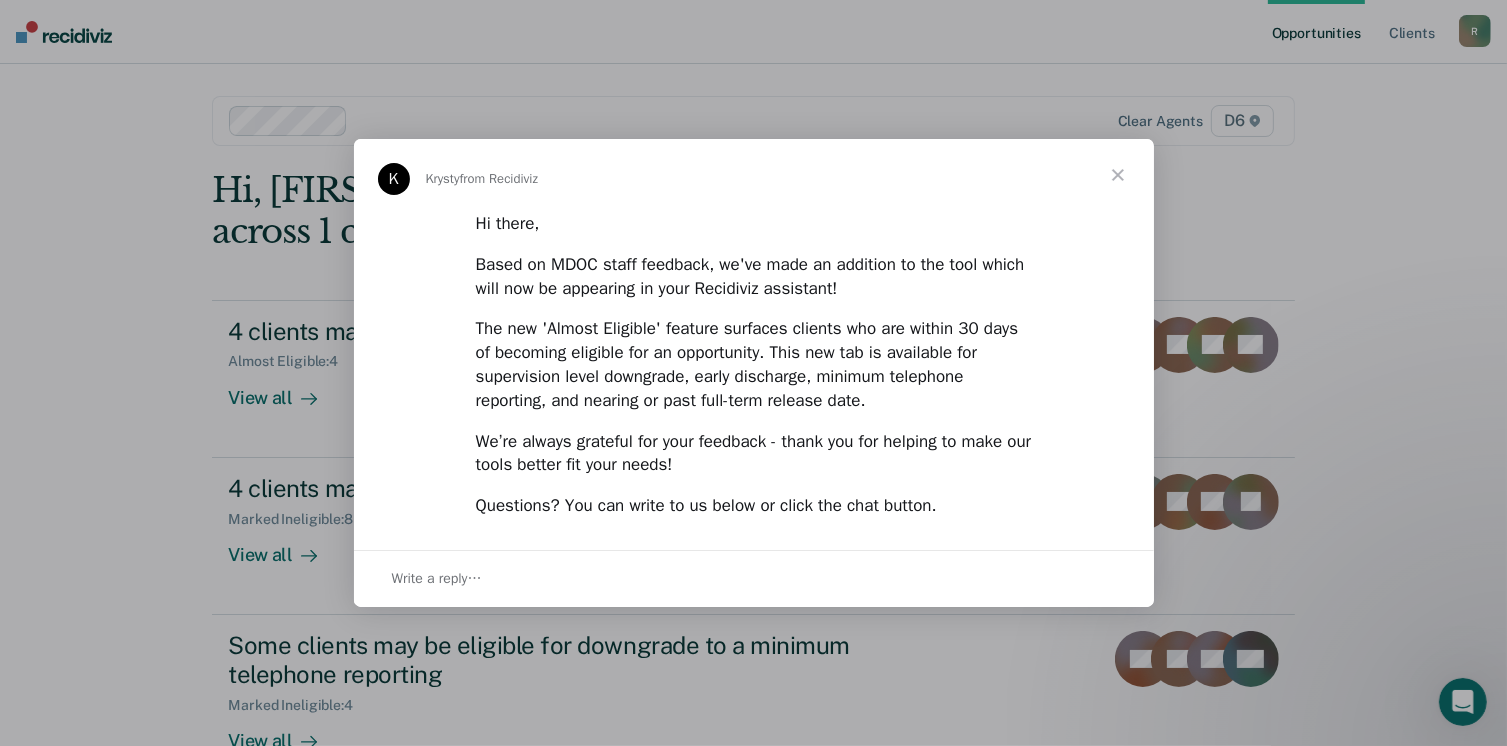 click at bounding box center [1118, 175] 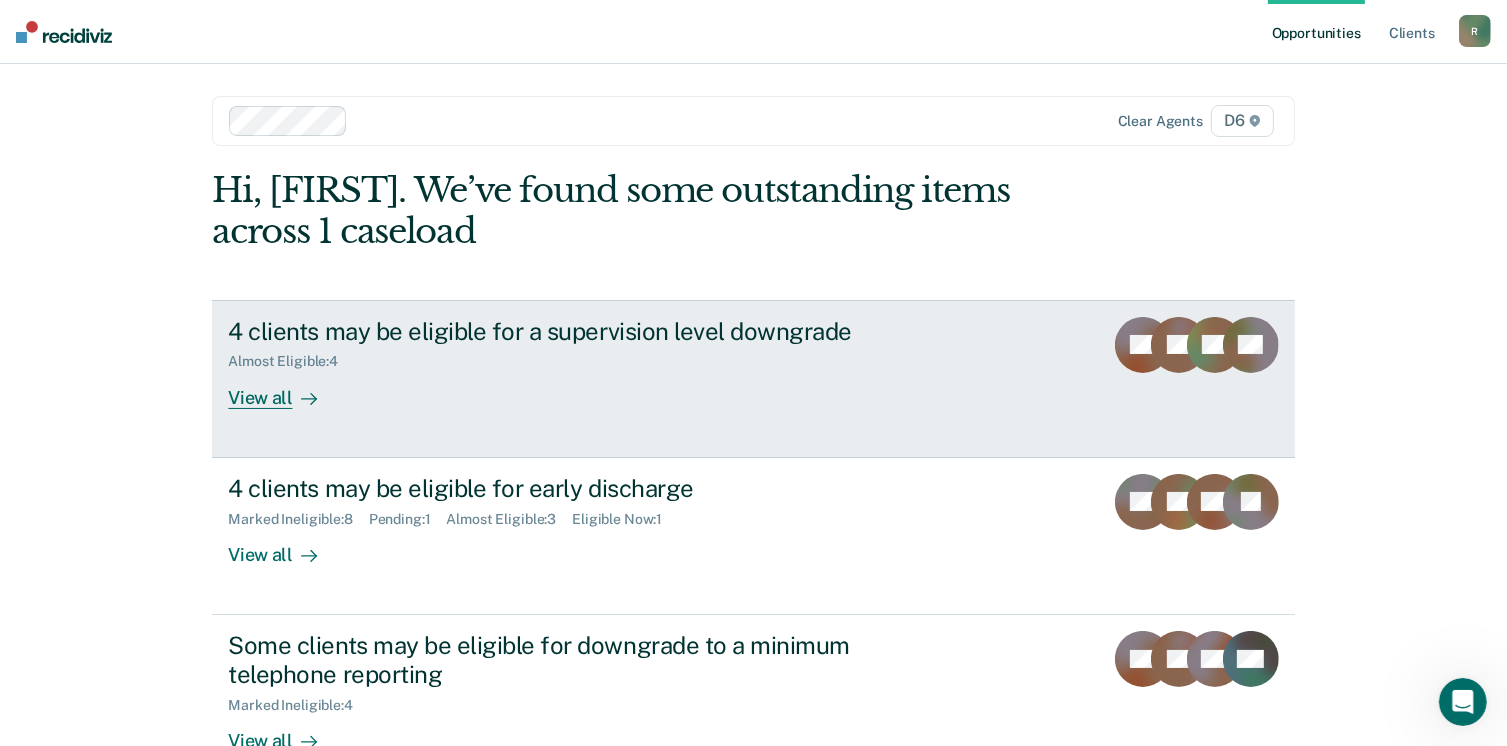 click on "4 clients may be eligible for a supervision level downgrade" at bounding box center [579, 331] 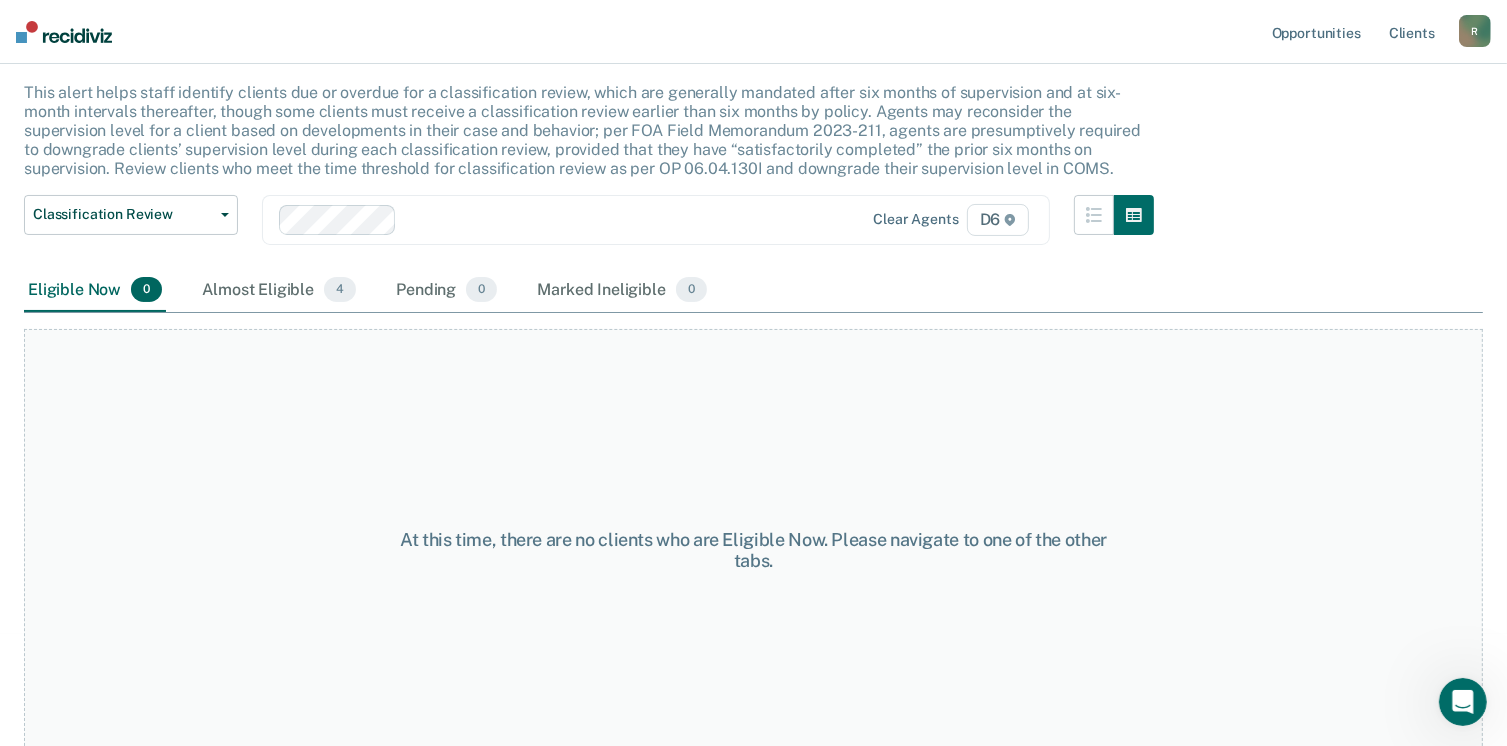 scroll, scrollTop: 135, scrollLeft: 0, axis: vertical 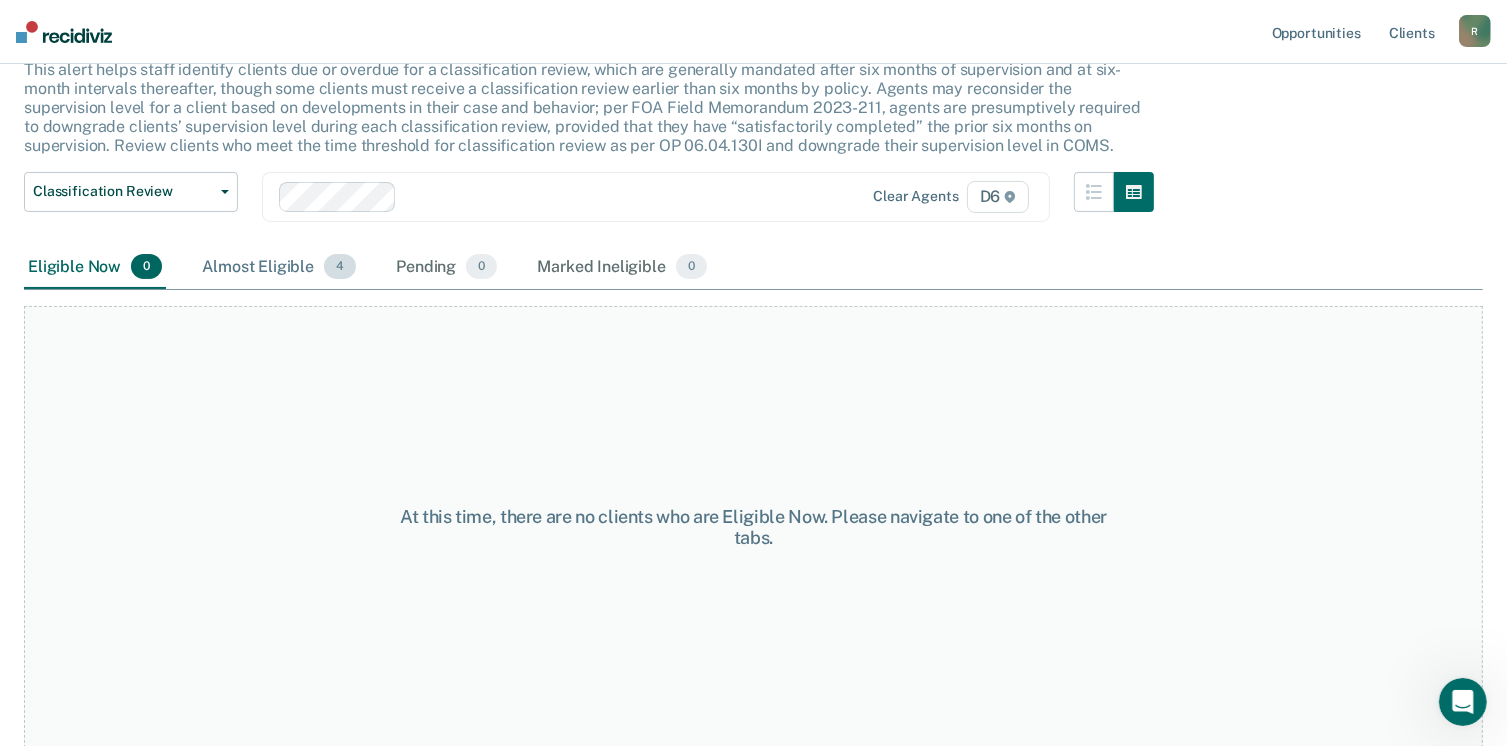 click on "Almost Eligible 4" at bounding box center [279, 268] 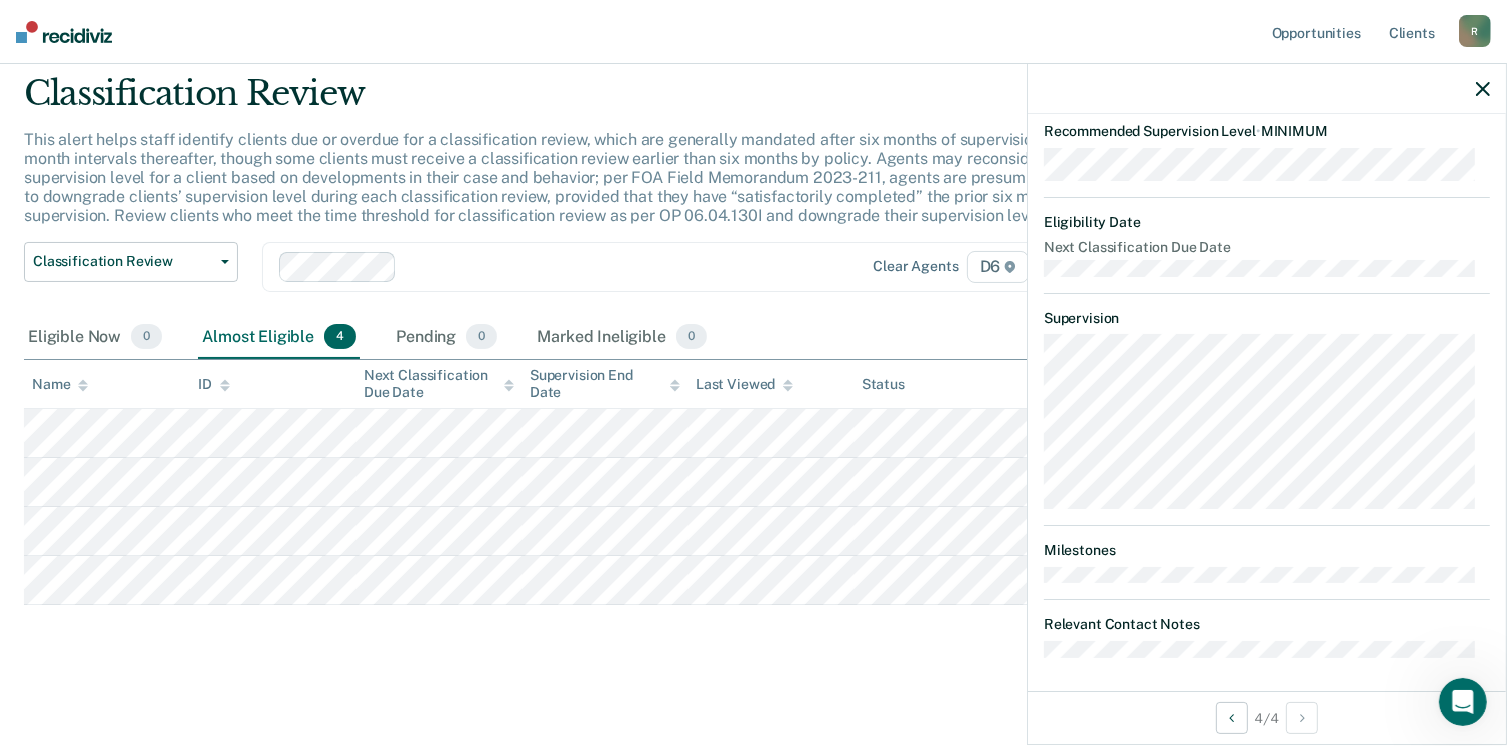 scroll, scrollTop: 354, scrollLeft: 0, axis: vertical 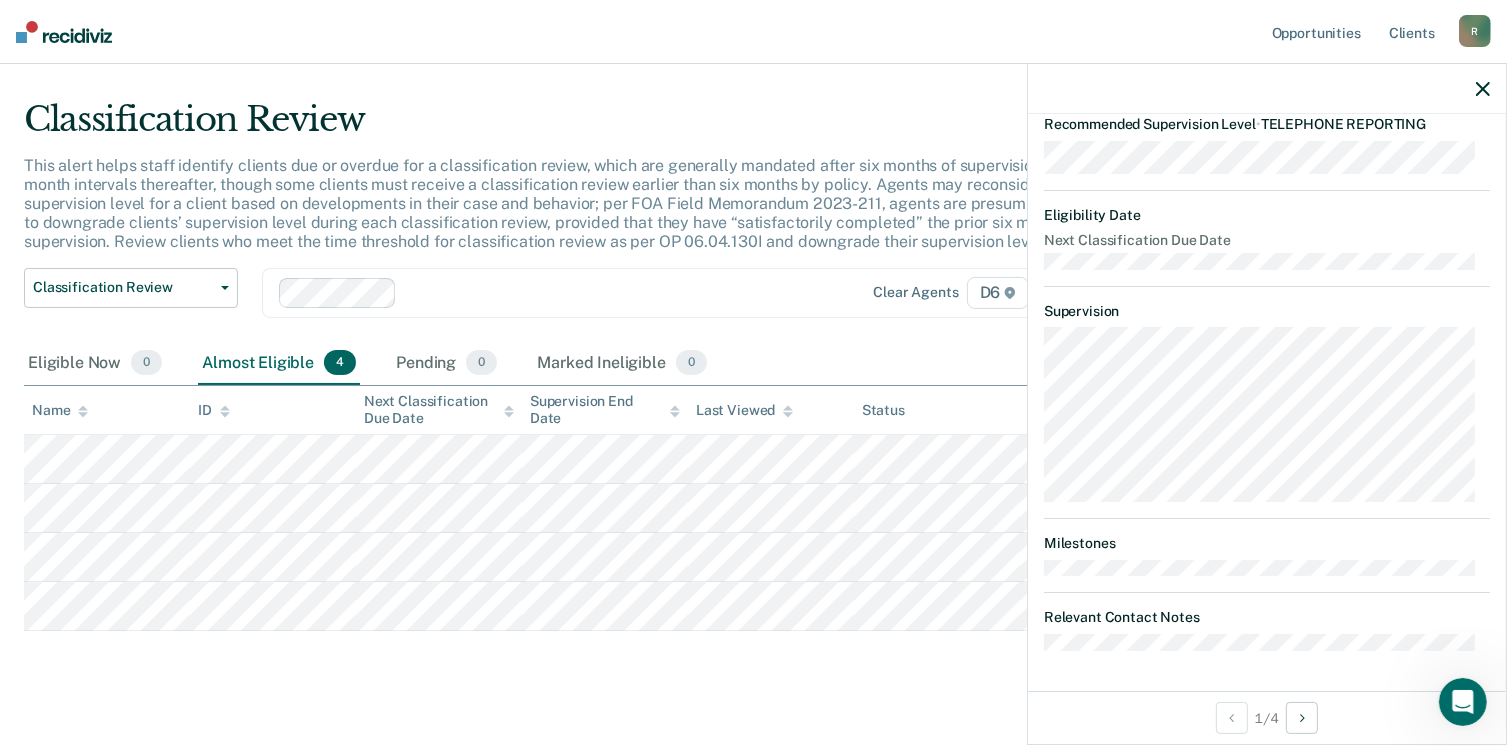 click 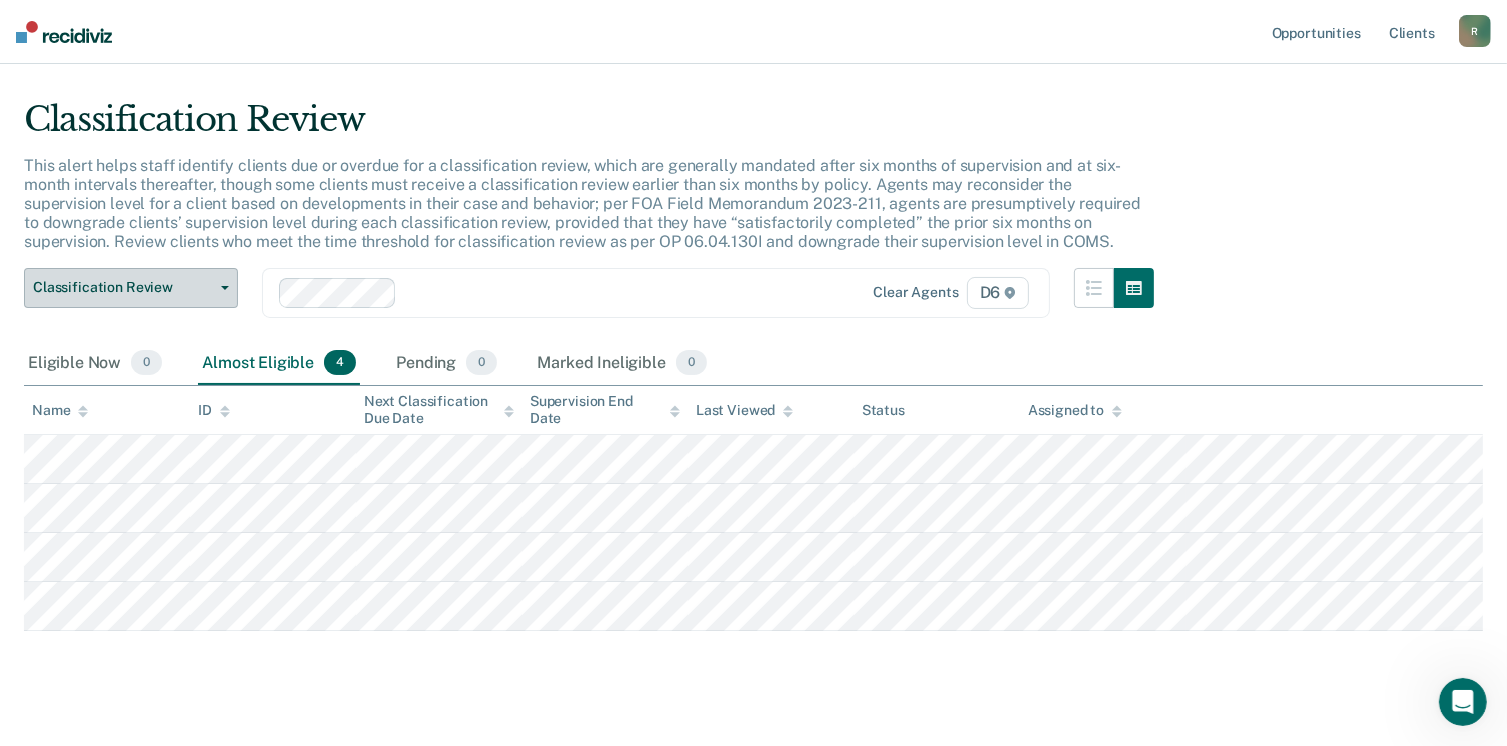 click 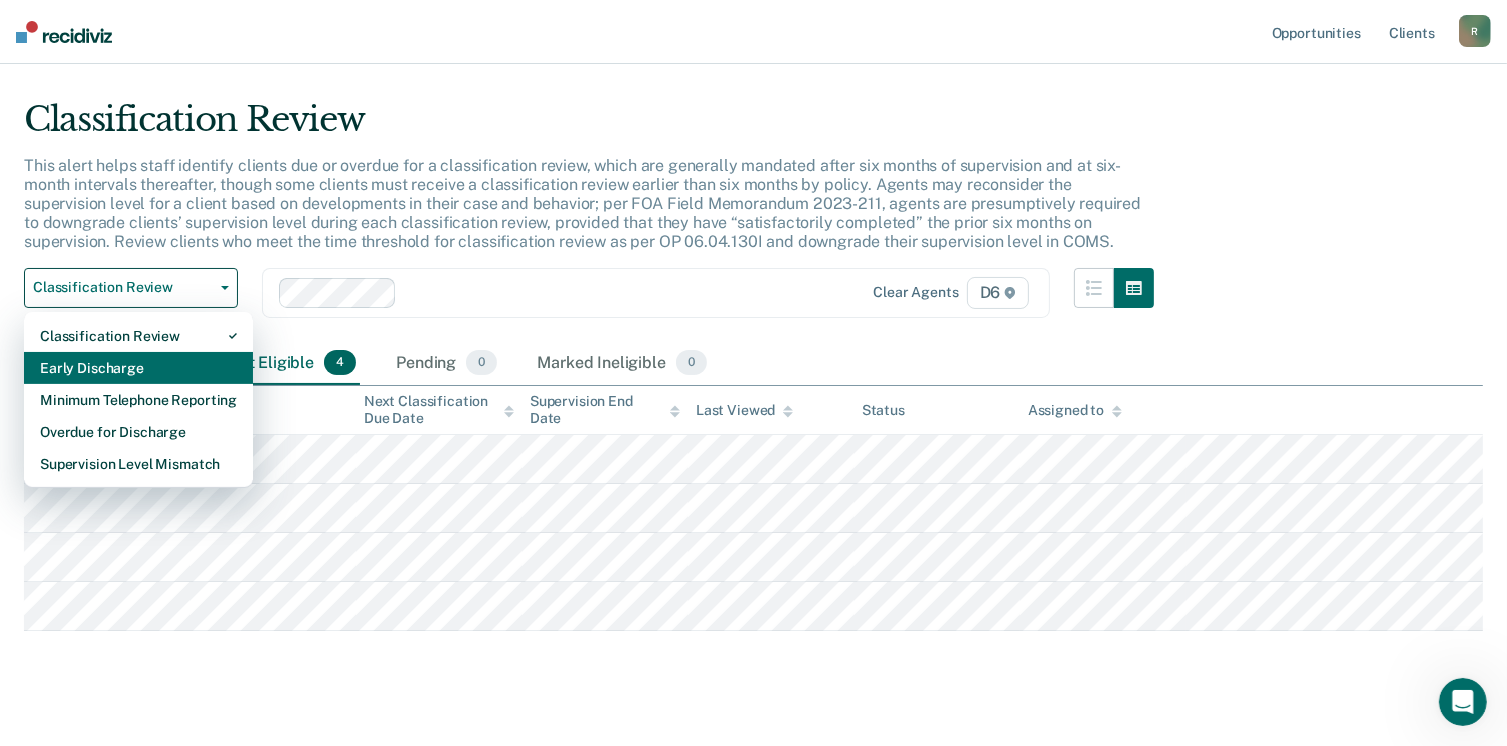 click on "Early Discharge" at bounding box center [138, 368] 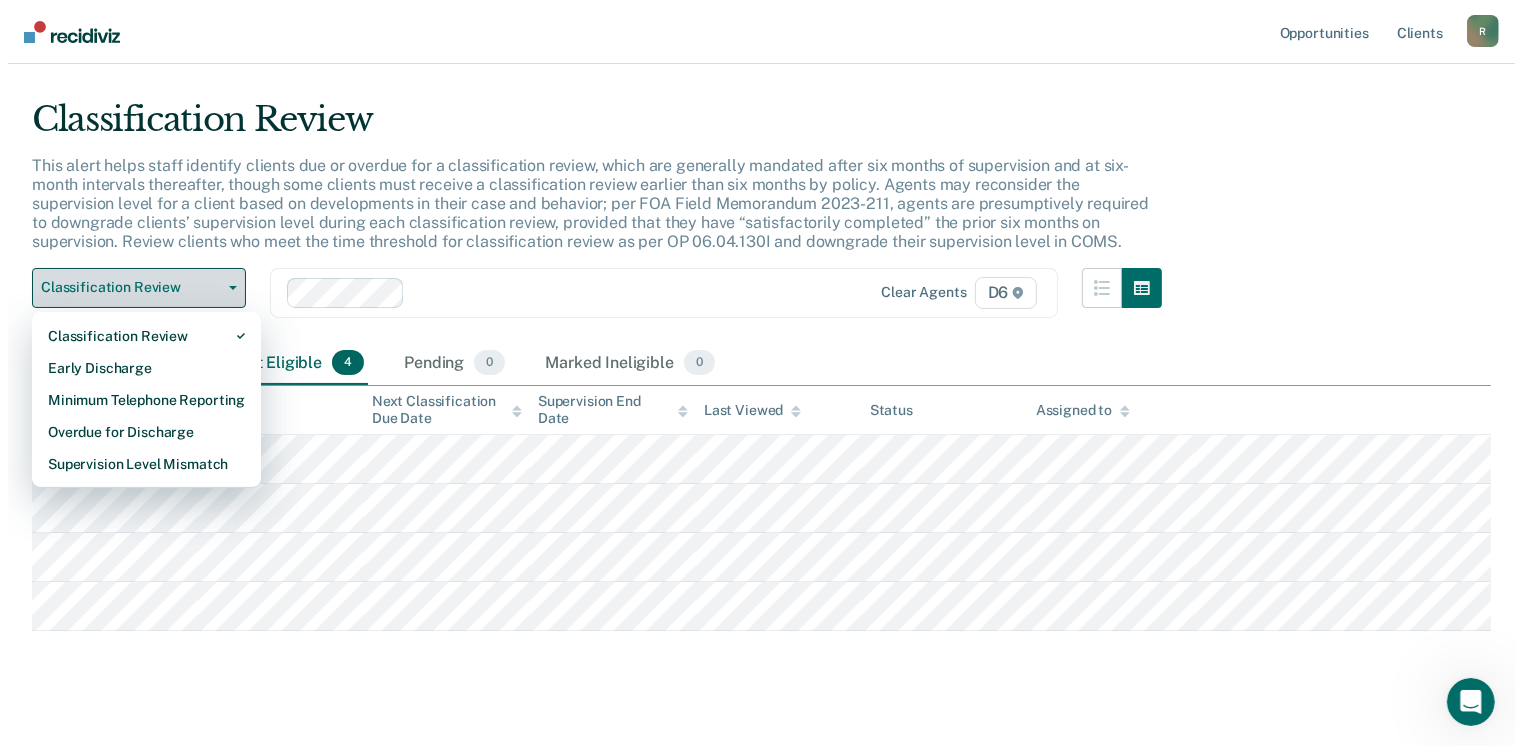 scroll, scrollTop: 0, scrollLeft: 0, axis: both 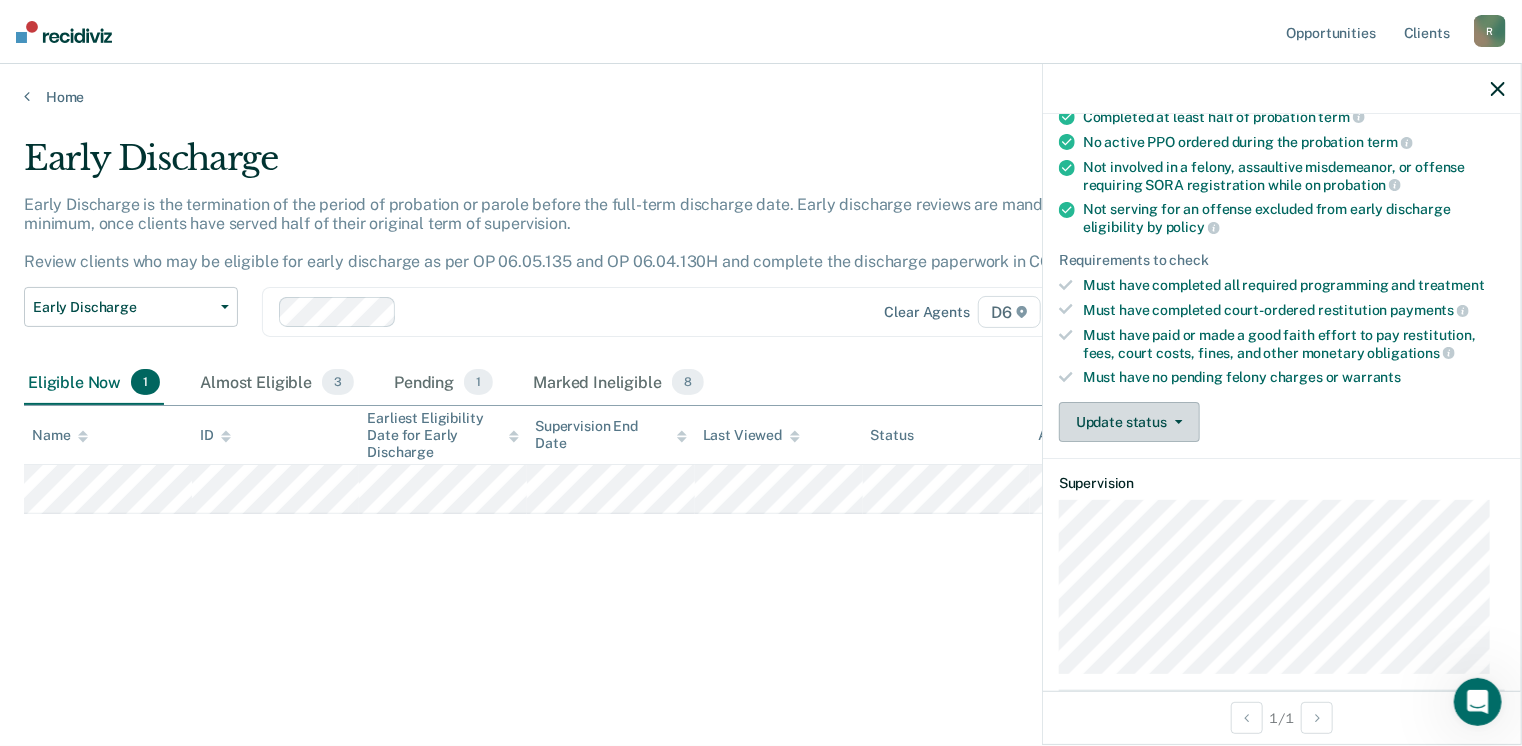 click on "Update status" at bounding box center (1129, 422) 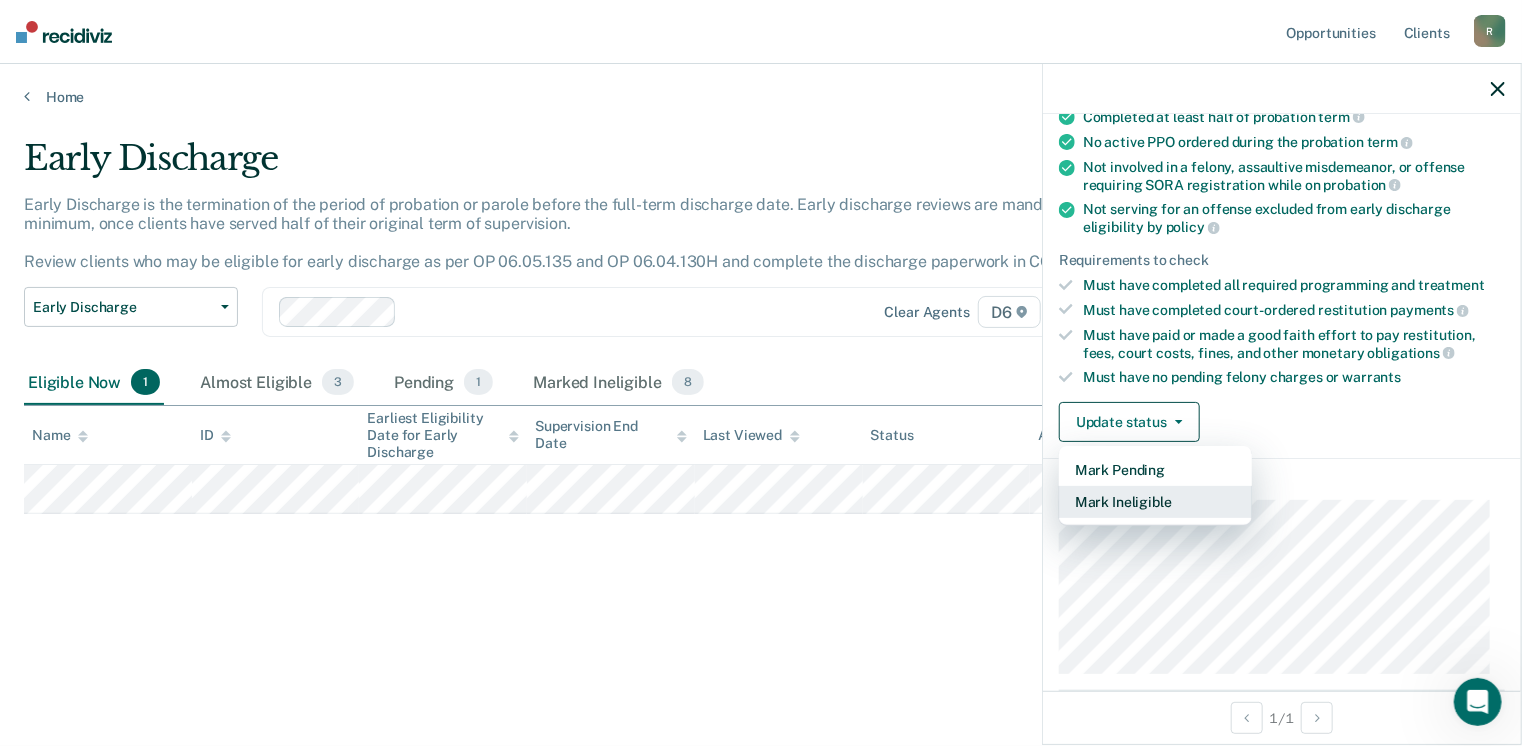 click on "Mark Ineligible" at bounding box center (1155, 502) 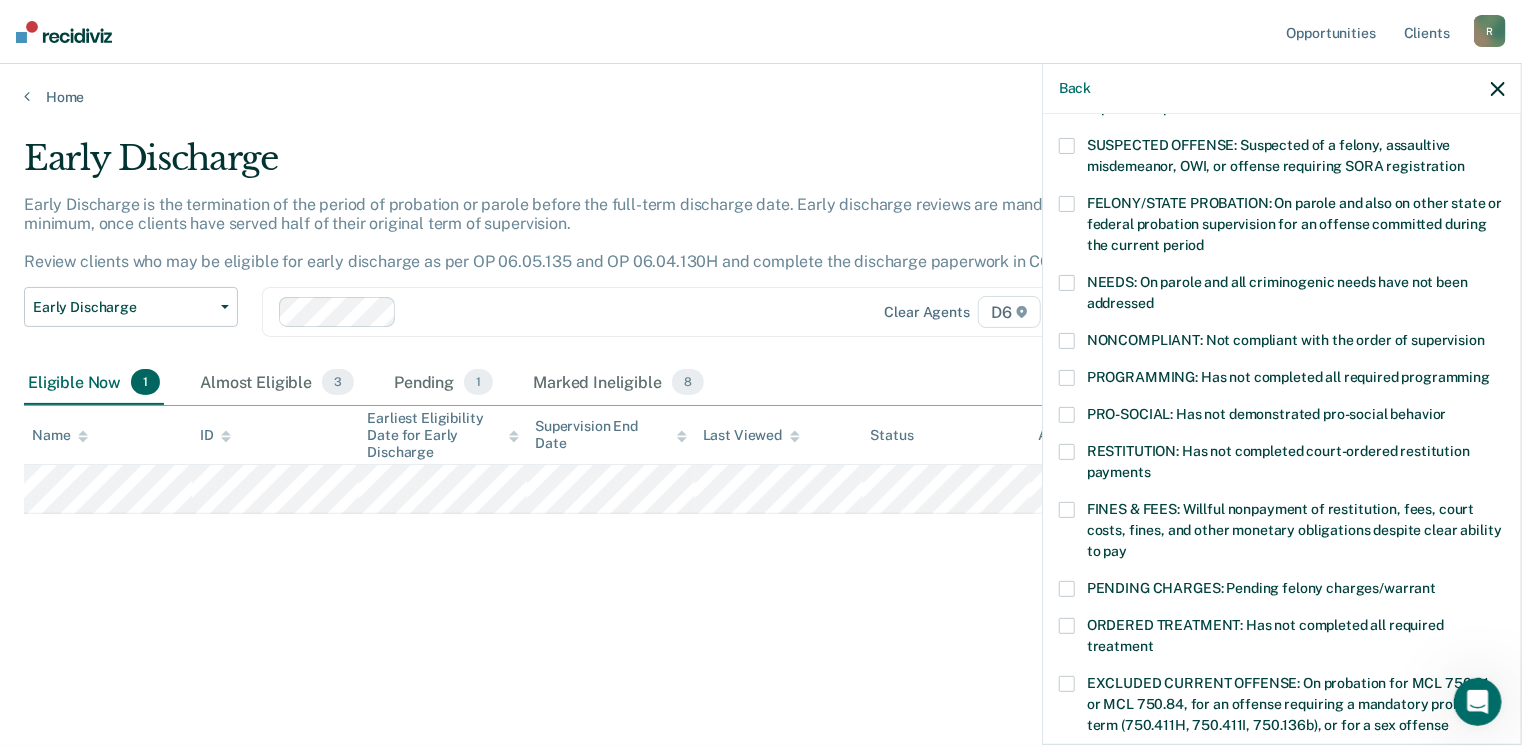 click at bounding box center [1067, 452] 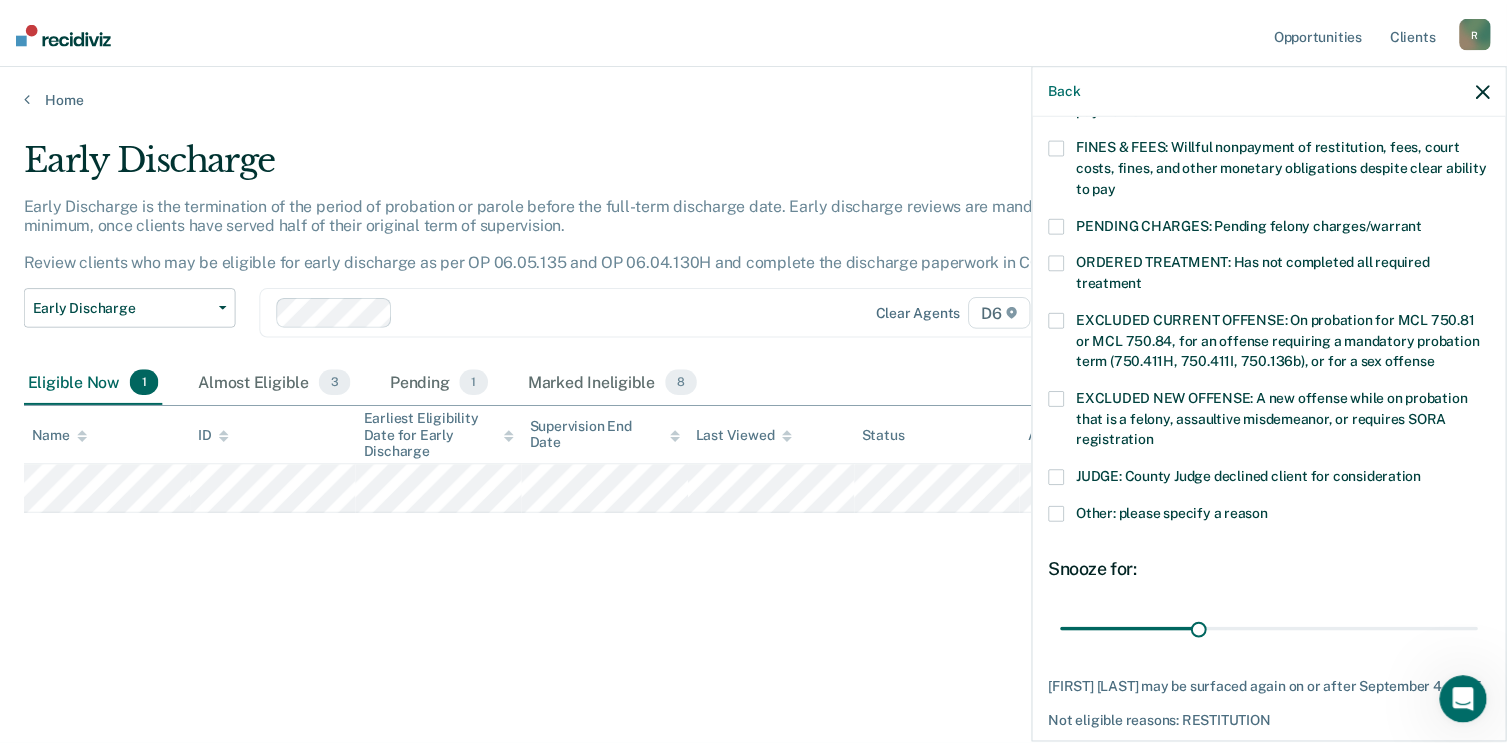 scroll, scrollTop: 630, scrollLeft: 0, axis: vertical 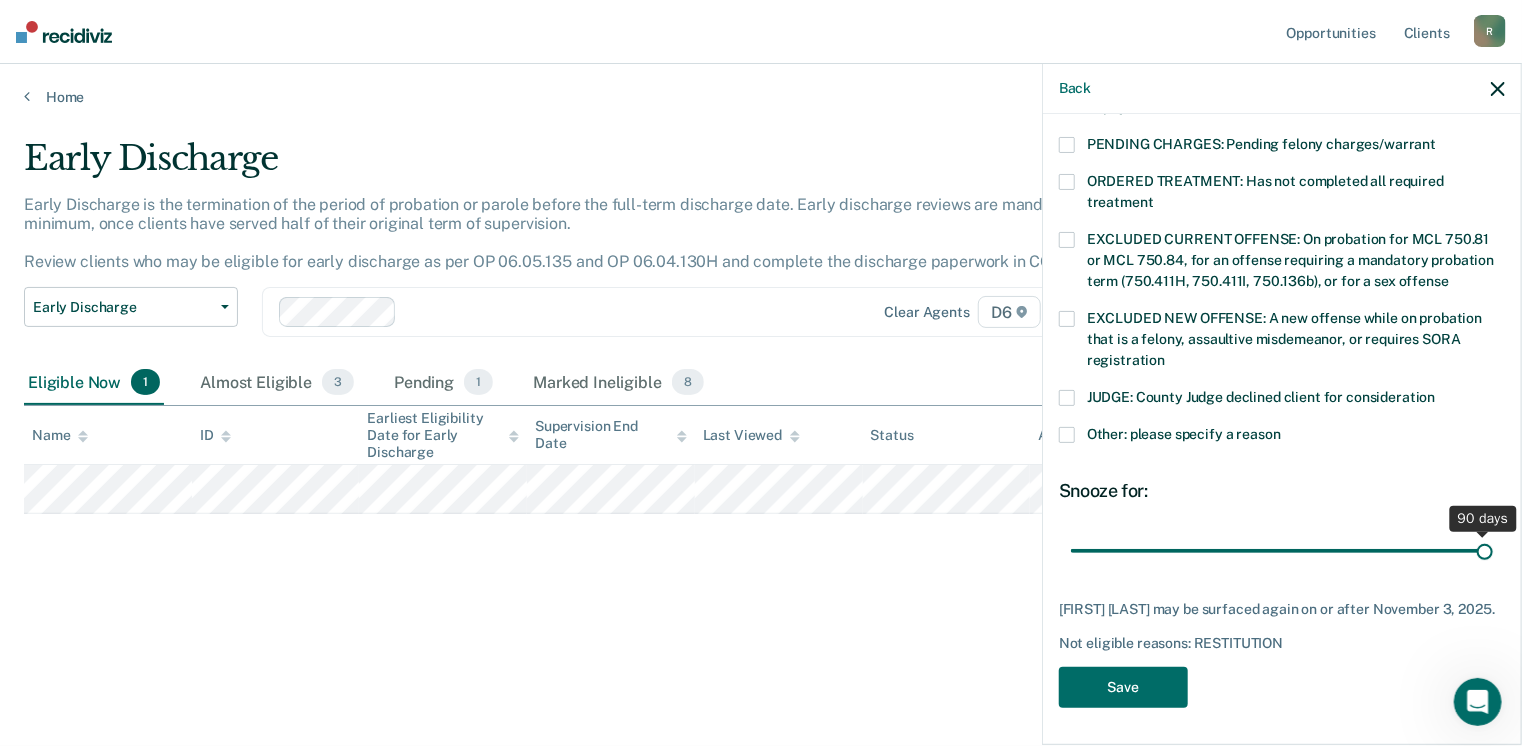 drag, startPoint x: 1204, startPoint y: 545, endPoint x: 1512, endPoint y: 553, distance: 308.10388 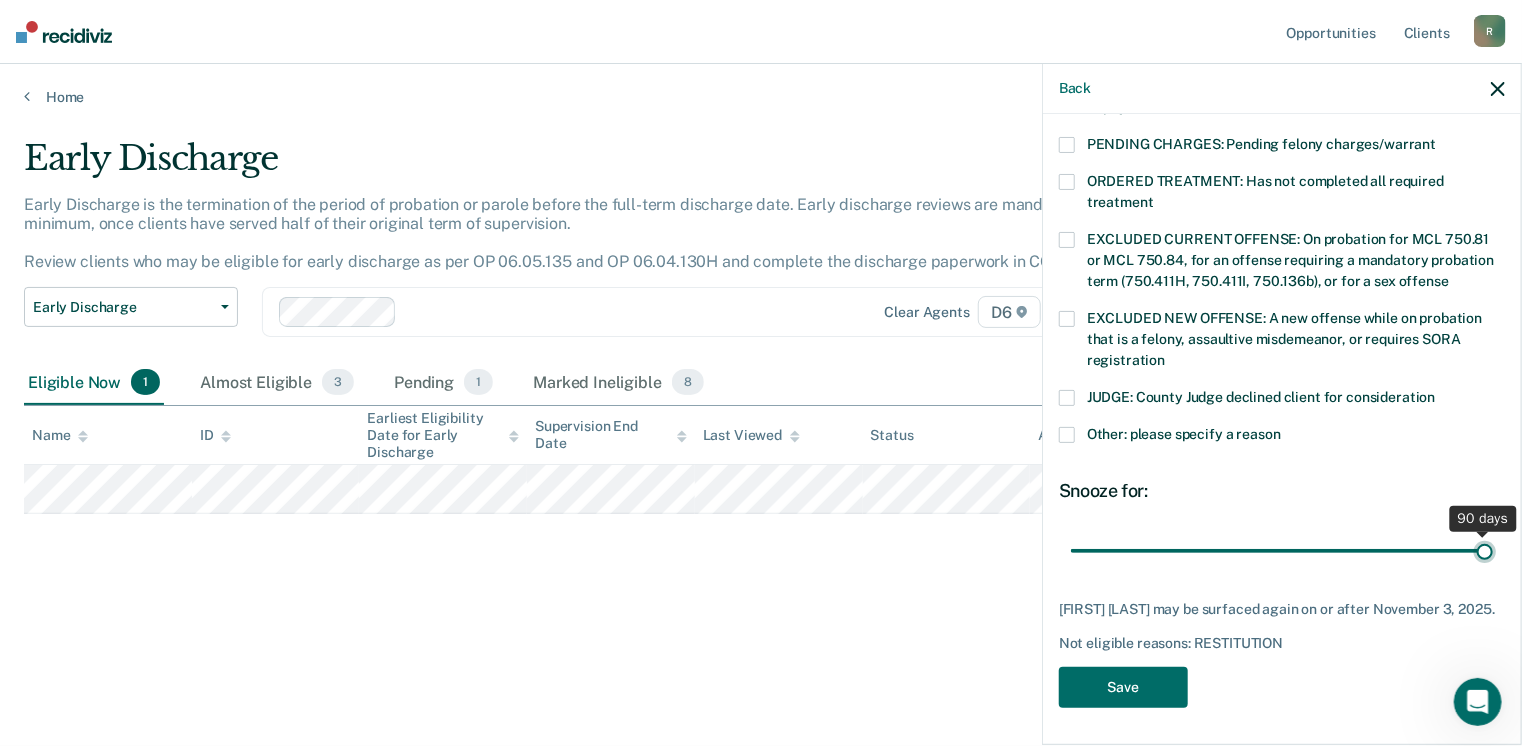 type on "90" 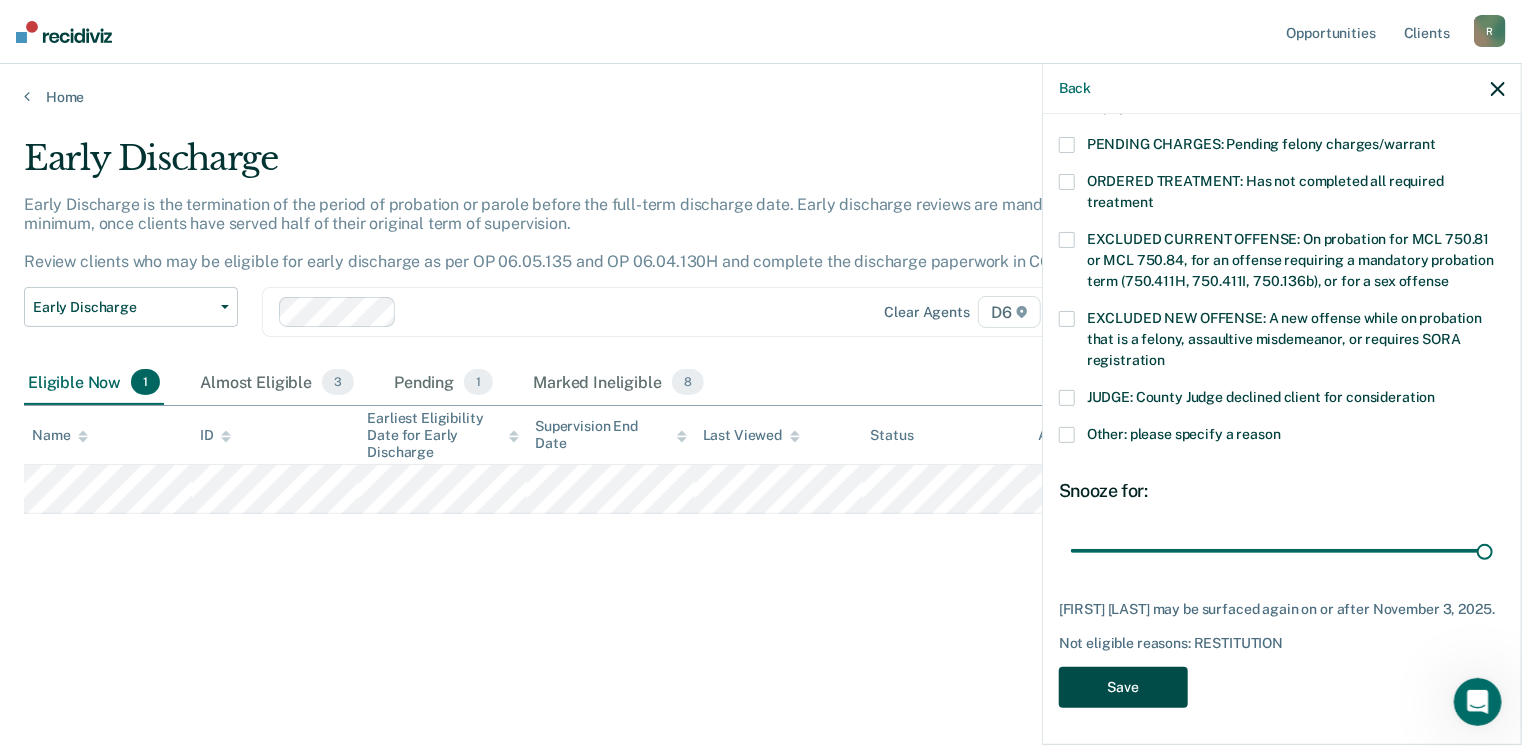 click on "Save" at bounding box center [1123, 687] 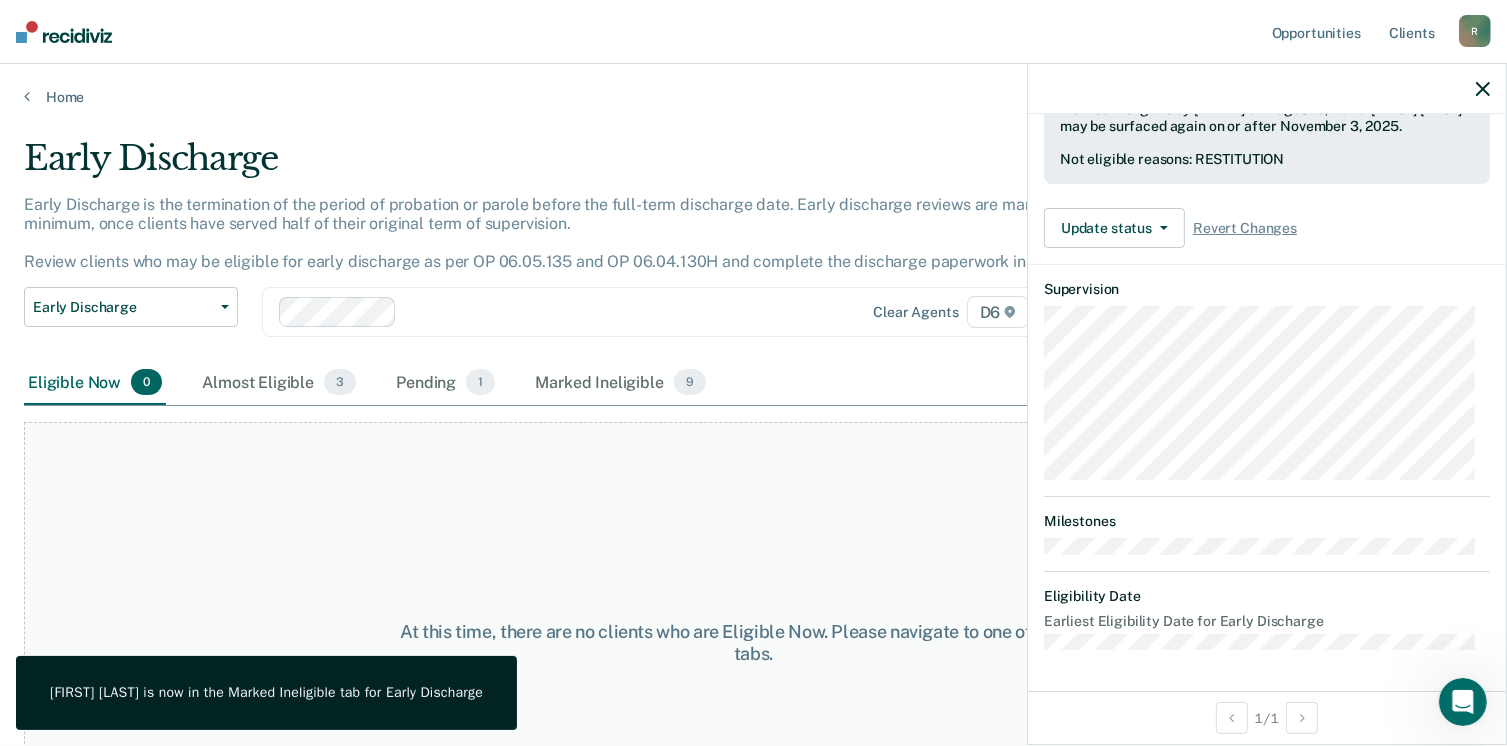 scroll, scrollTop: 519, scrollLeft: 0, axis: vertical 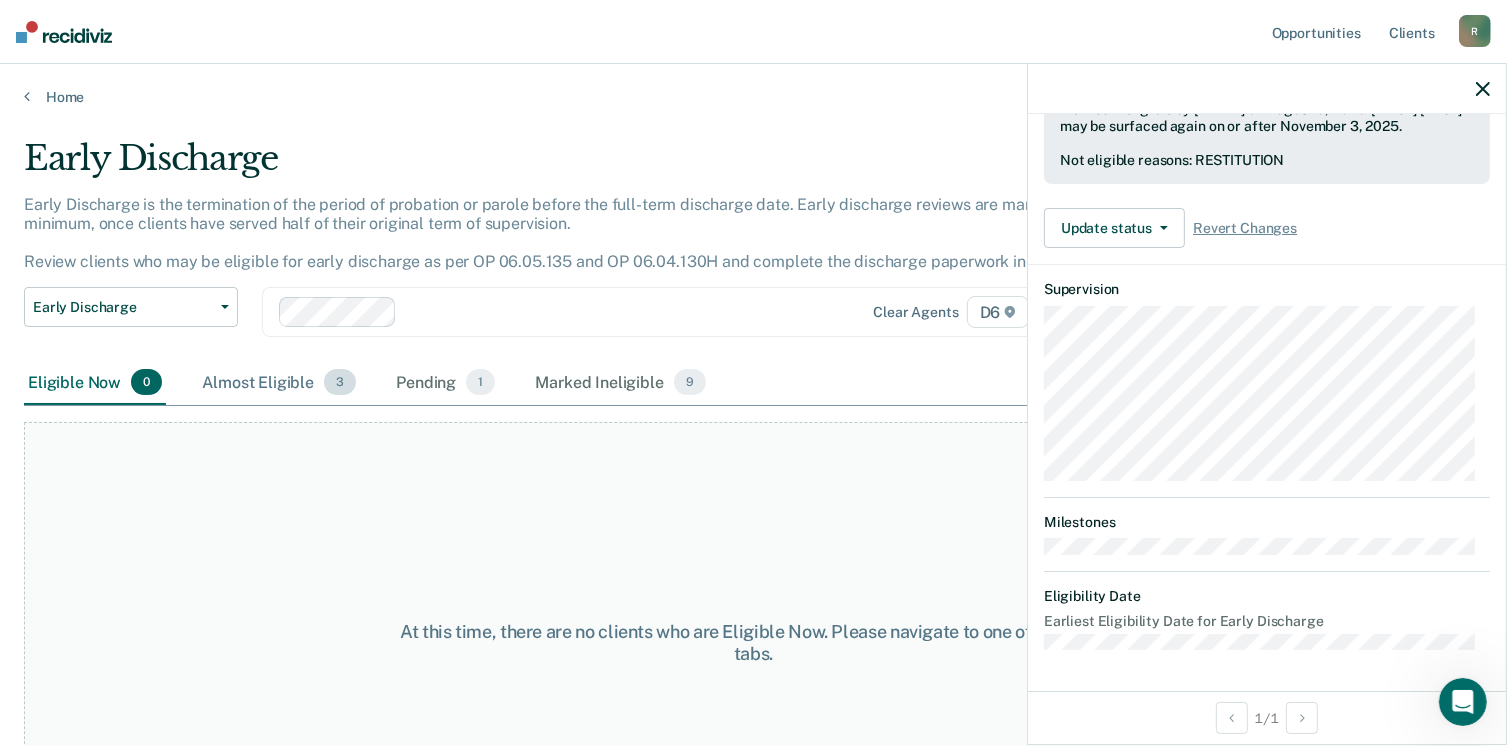 click on "Almost Eligible 3" at bounding box center [279, 383] 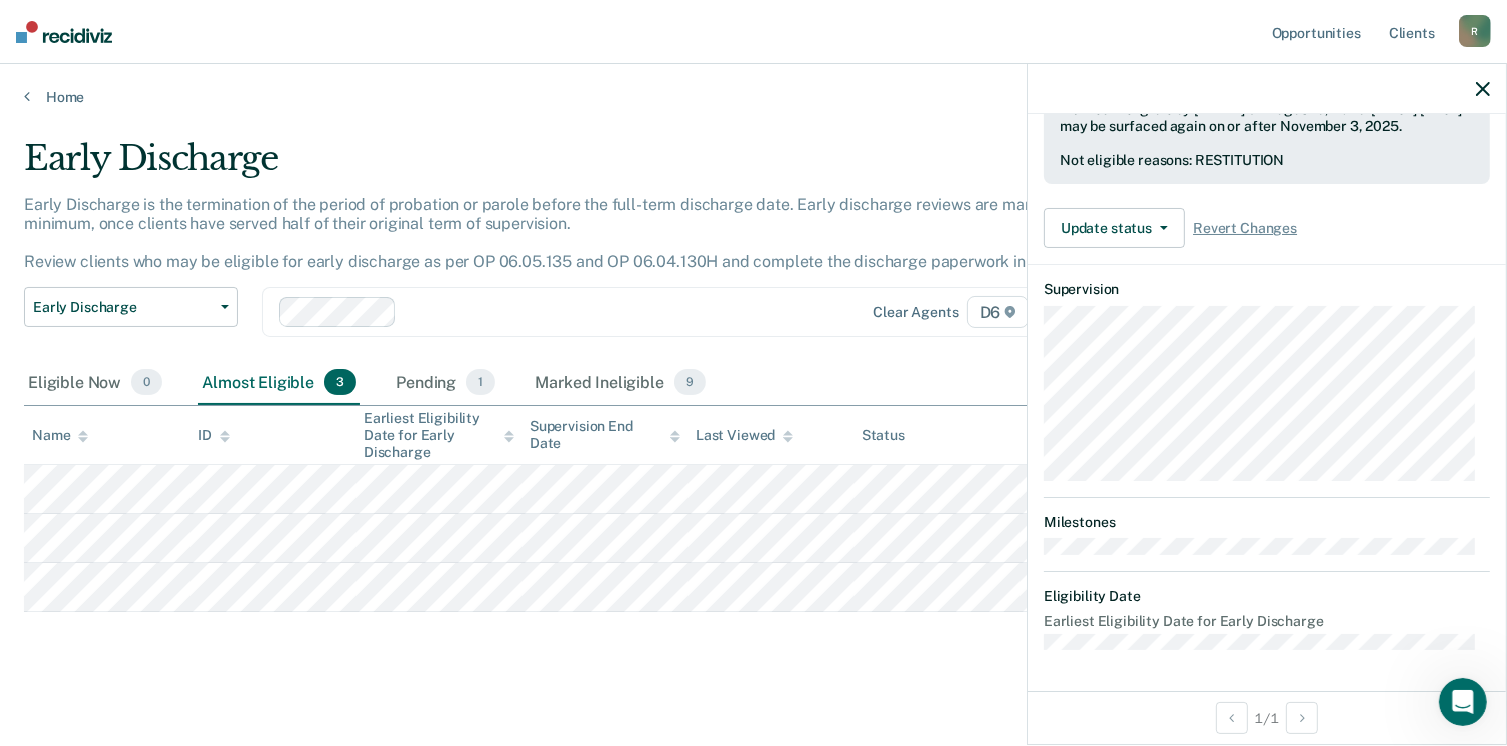 scroll, scrollTop: 371, scrollLeft: 0, axis: vertical 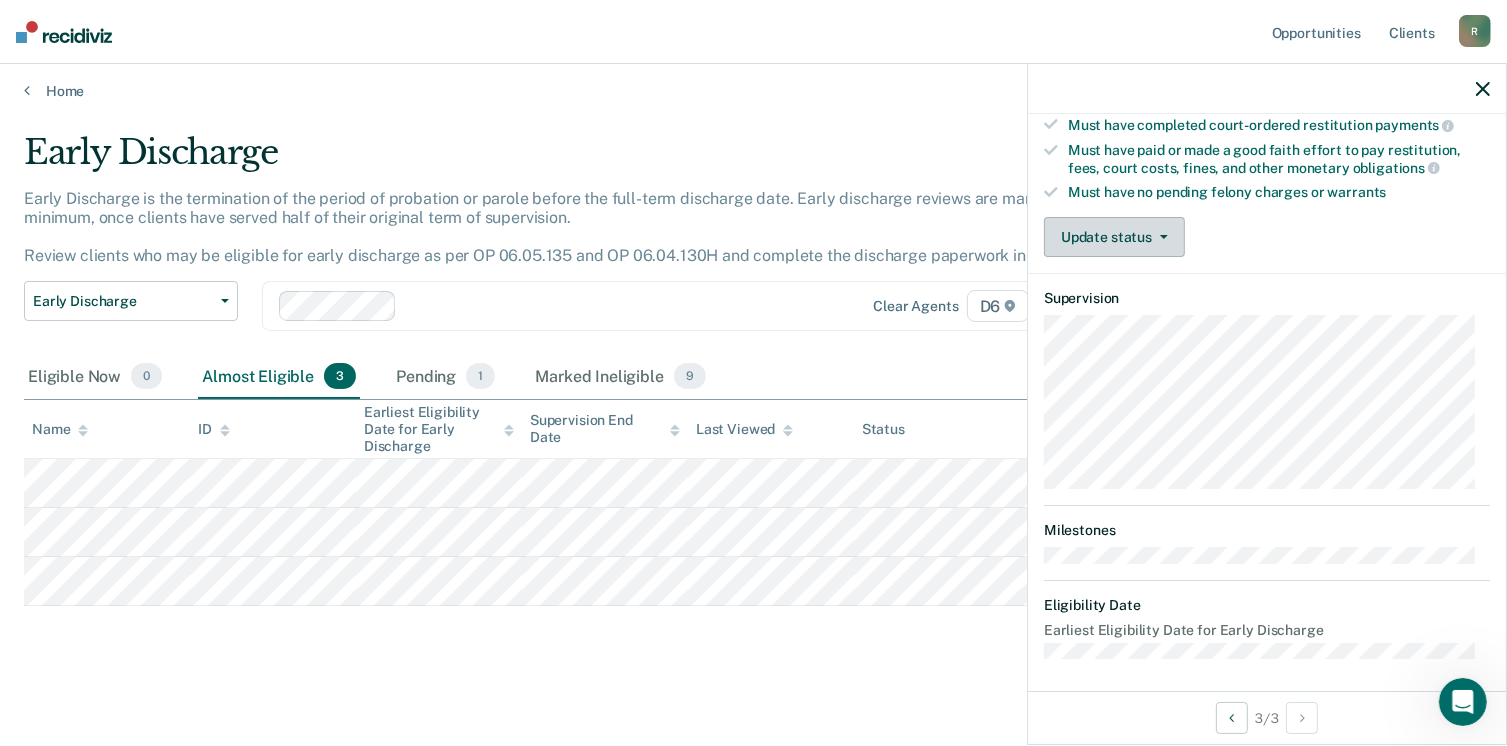 click 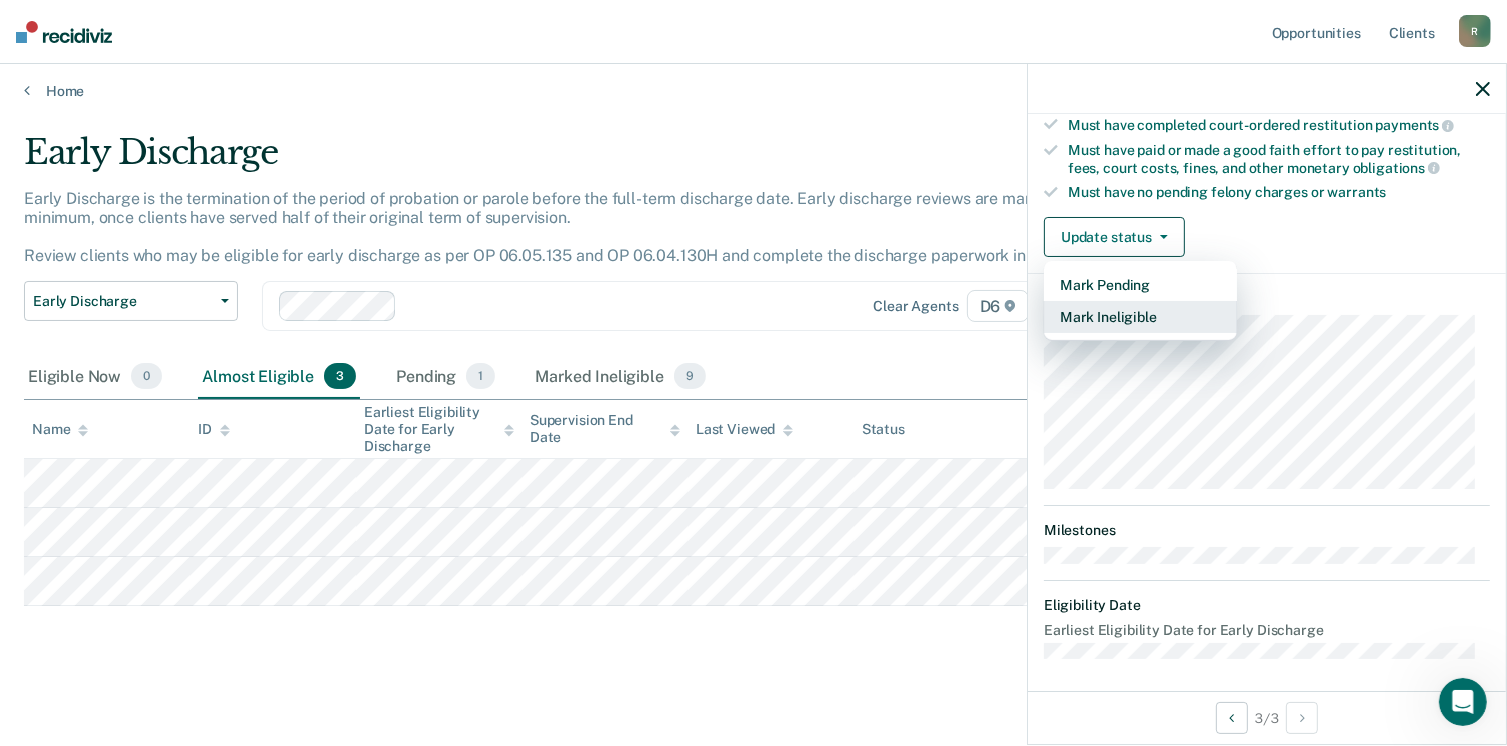 click on "Mark Ineligible" at bounding box center [1140, 317] 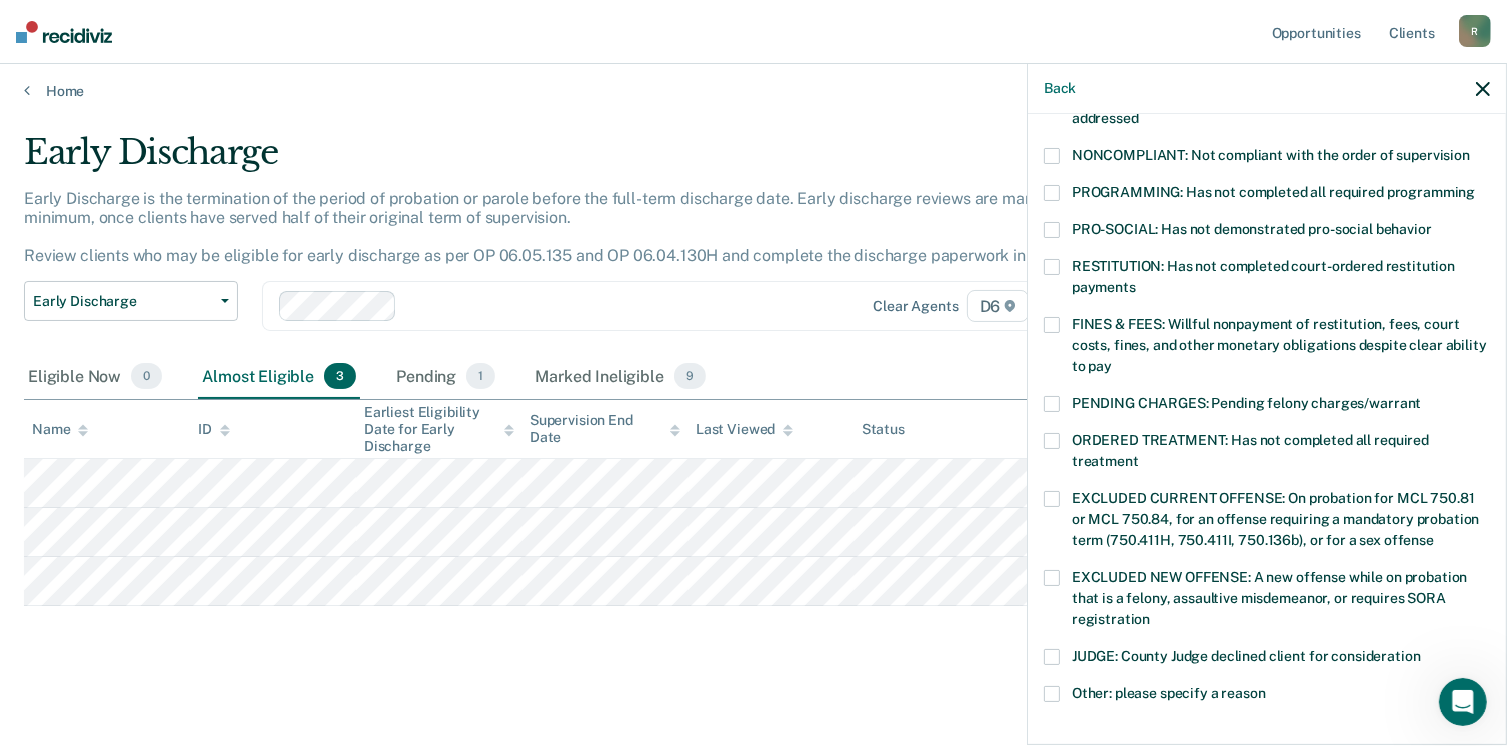click at bounding box center [1052, 193] 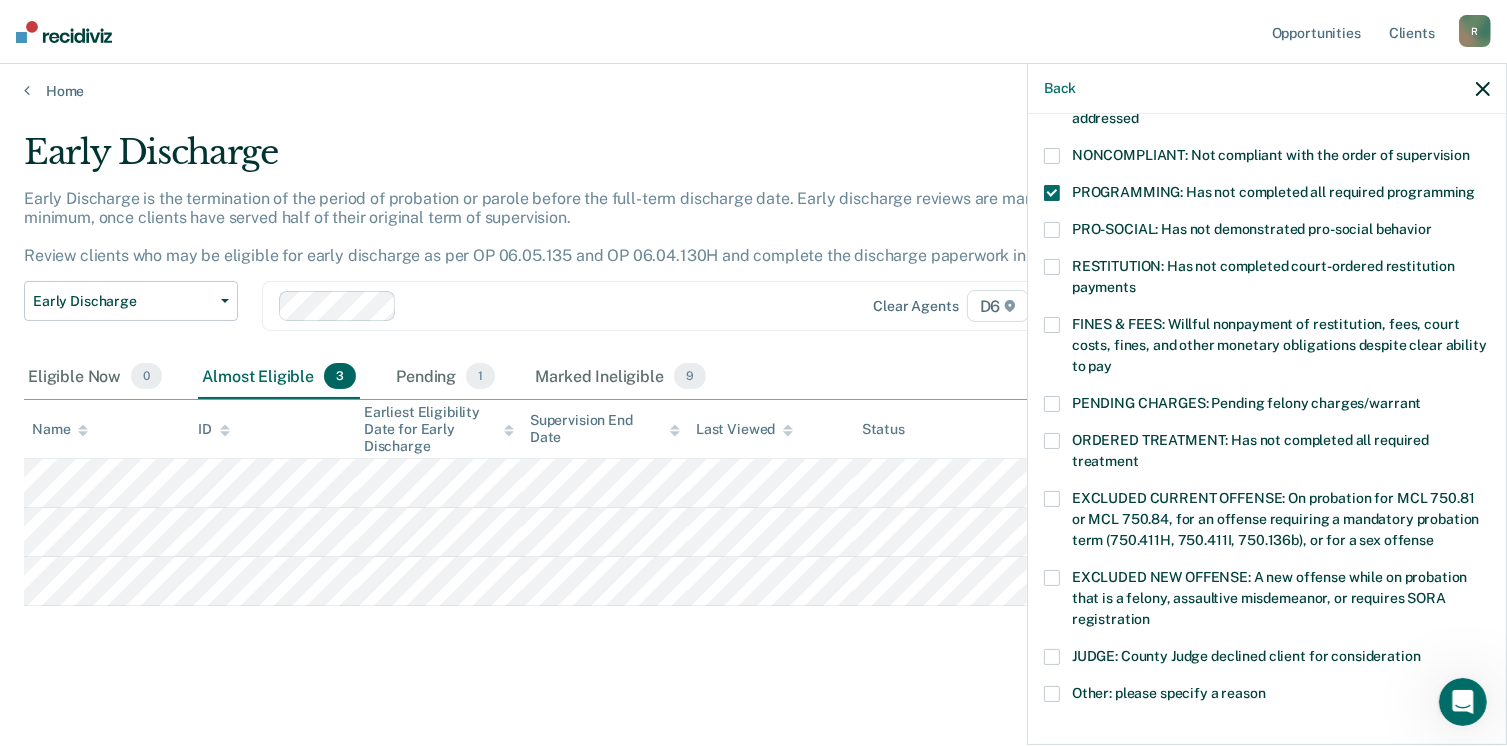 click at bounding box center (1052, 325) 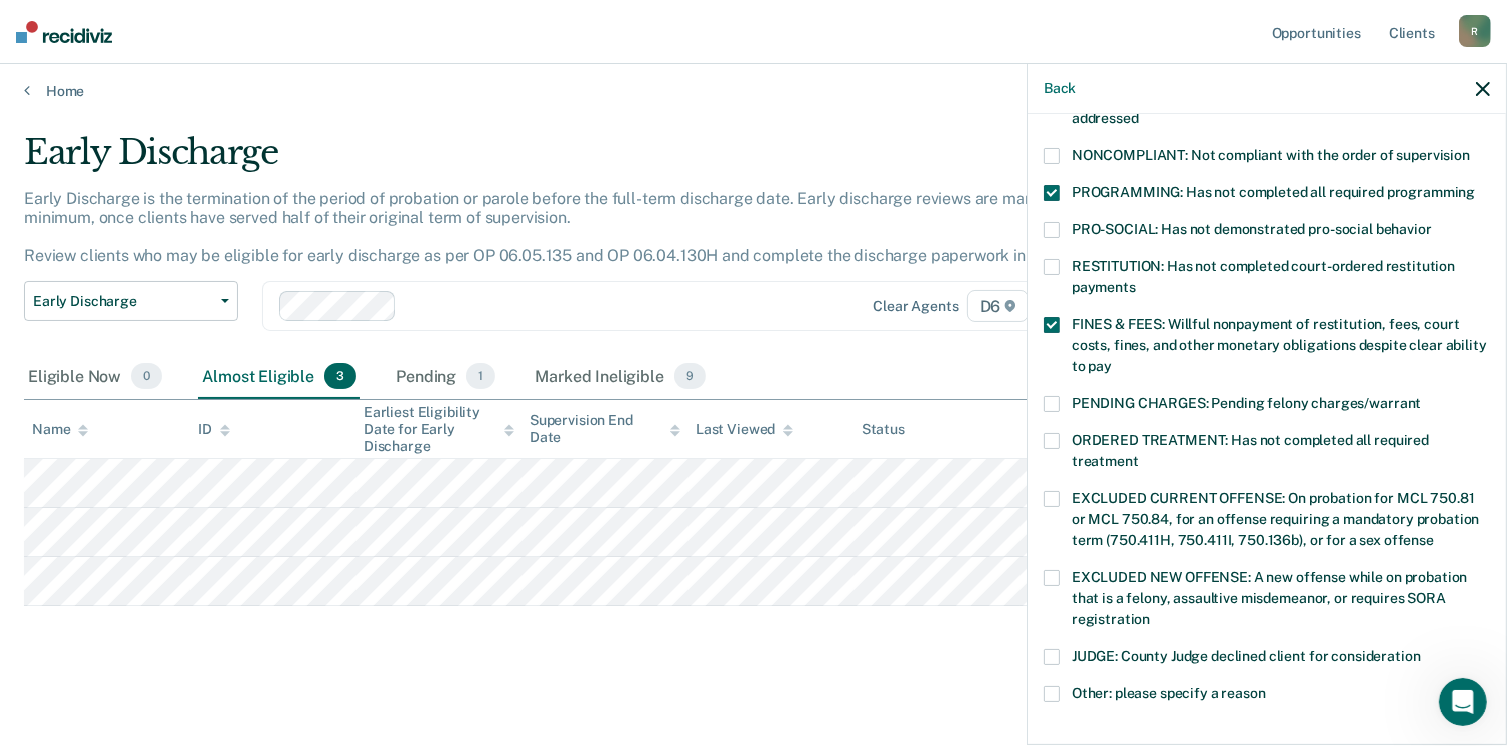 click at bounding box center [1052, 441] 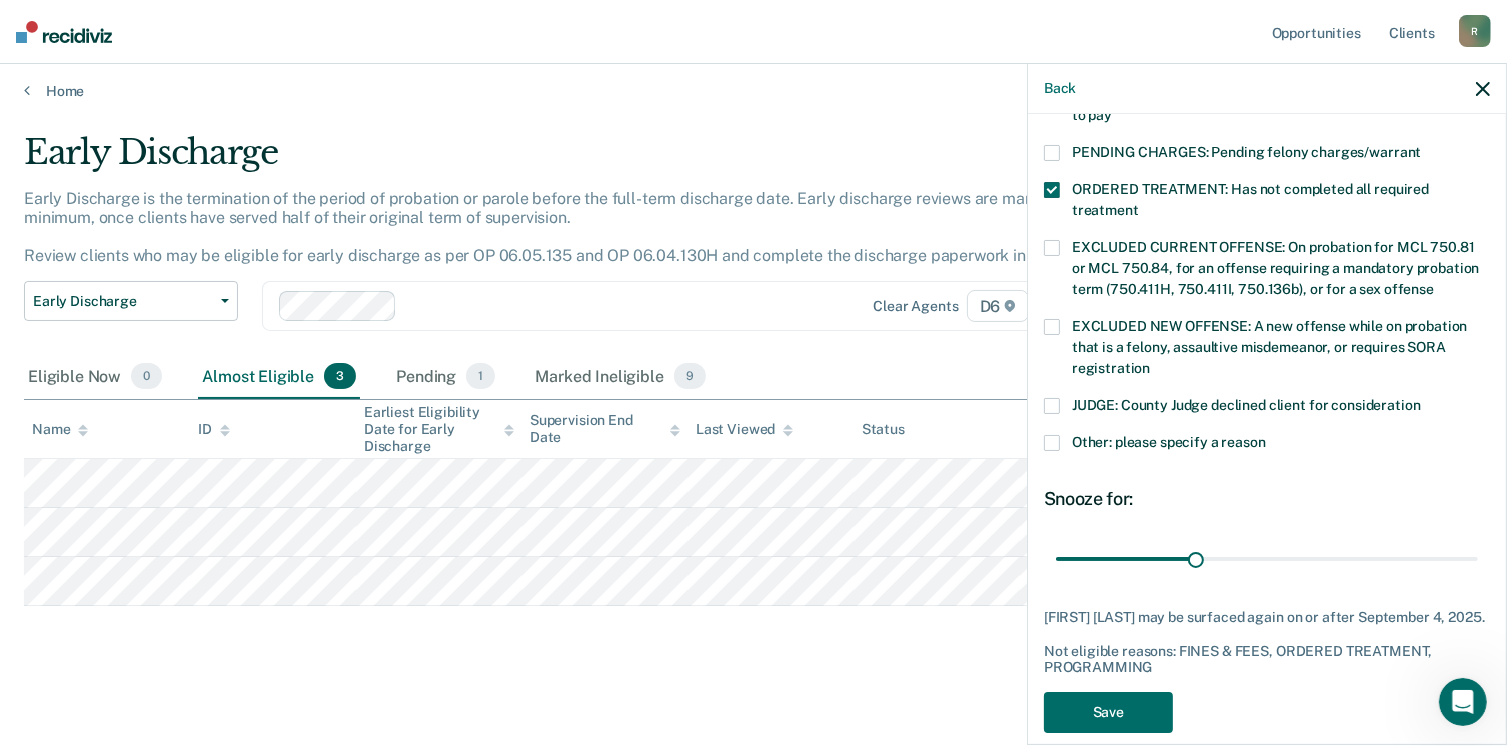 scroll, scrollTop: 625, scrollLeft: 0, axis: vertical 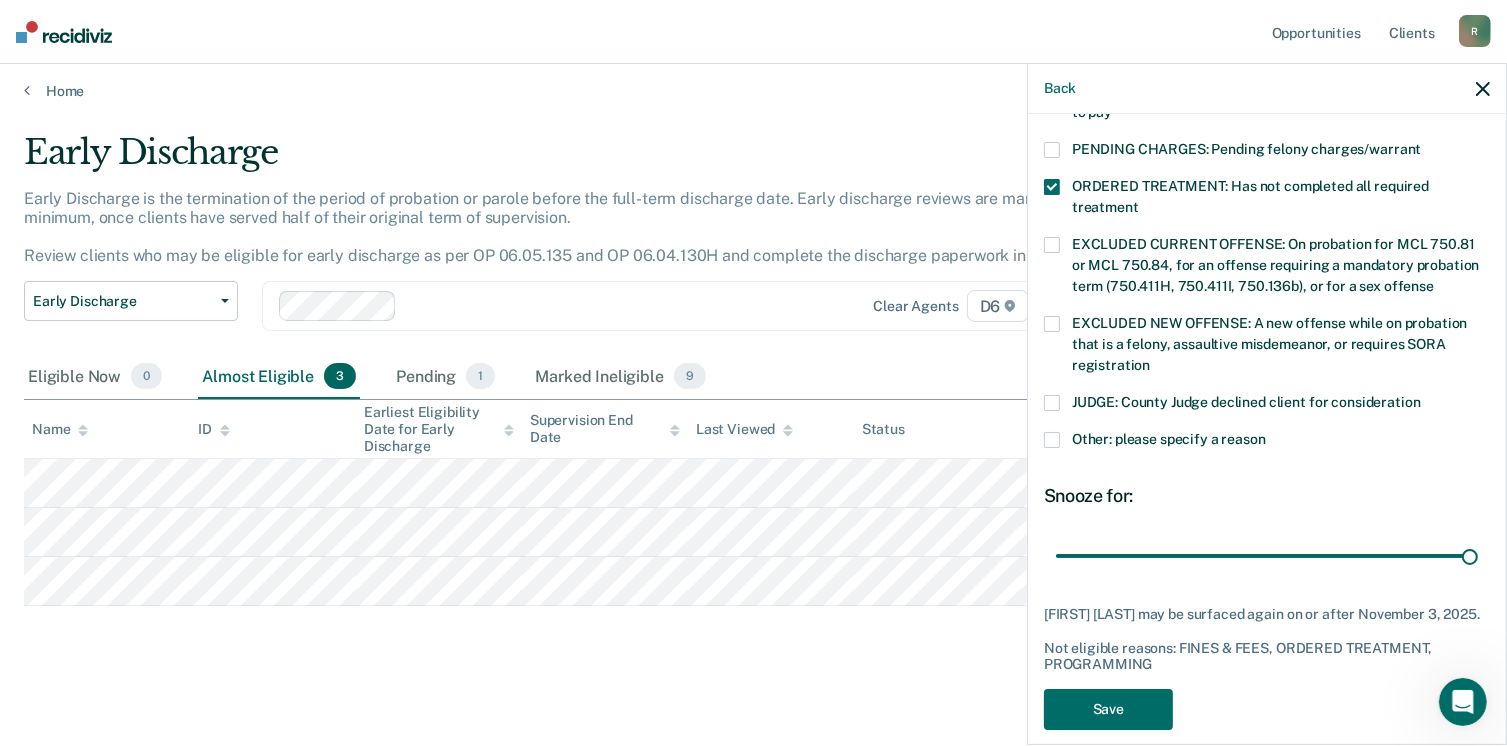 drag, startPoint x: 1191, startPoint y: 553, endPoint x: 1480, endPoint y: 540, distance: 289.29224 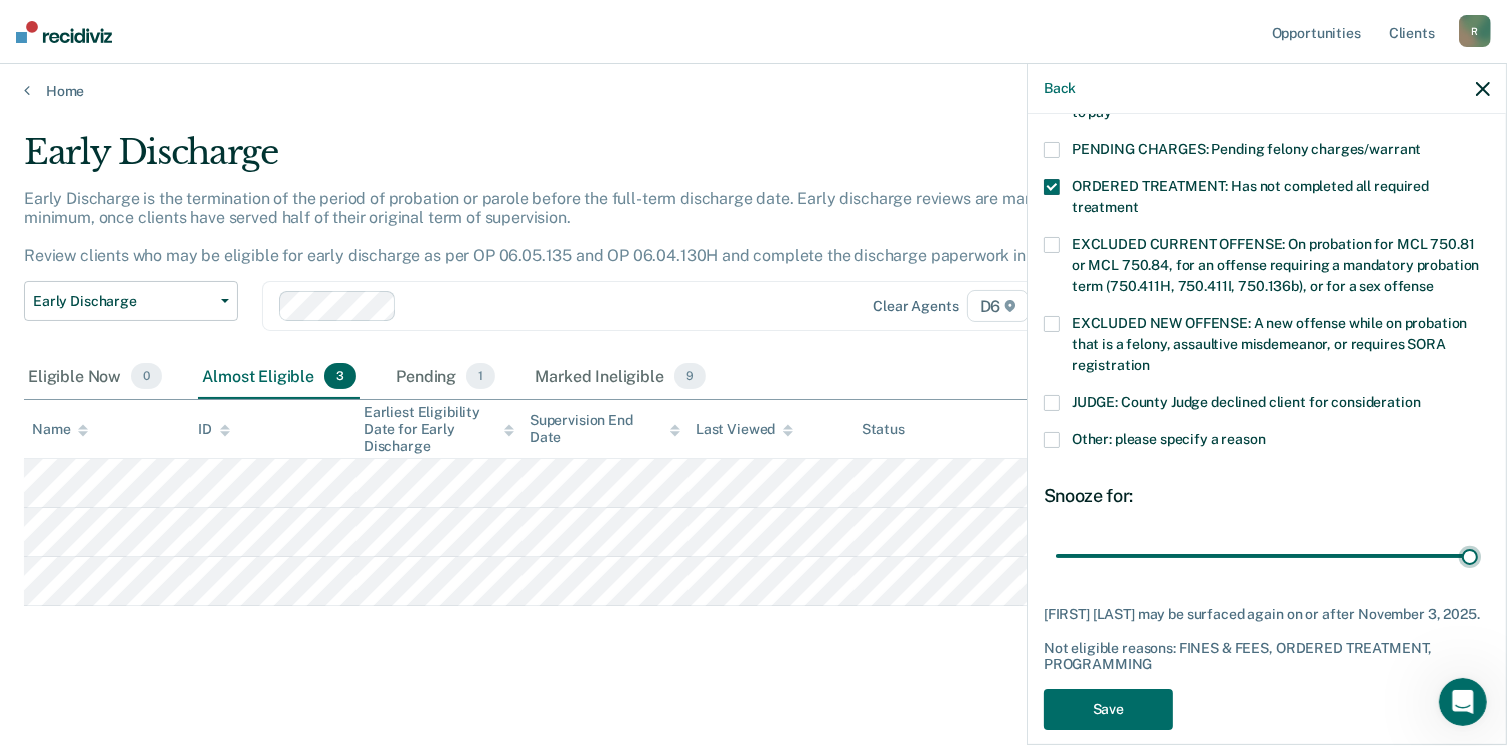 type on "90" 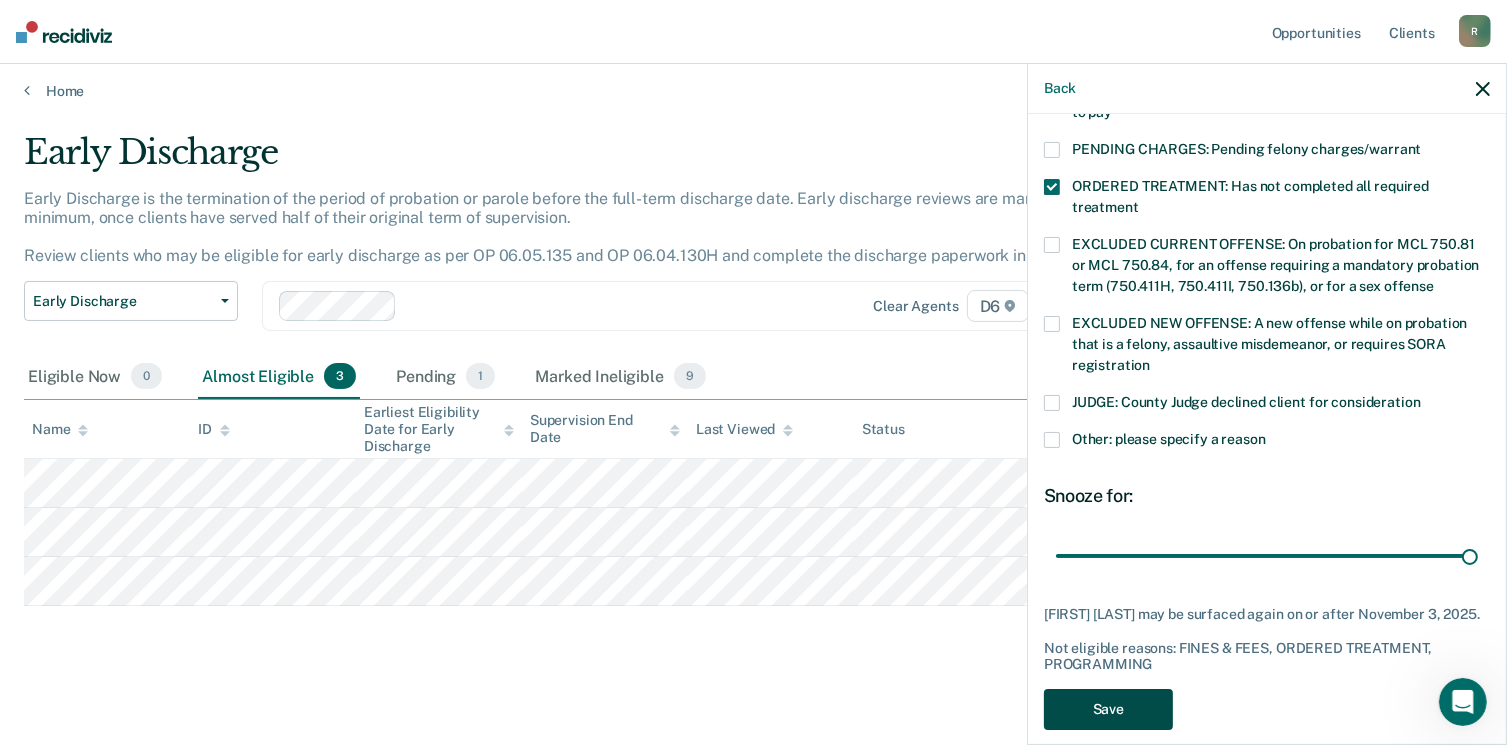 click on "Save" at bounding box center (1108, 709) 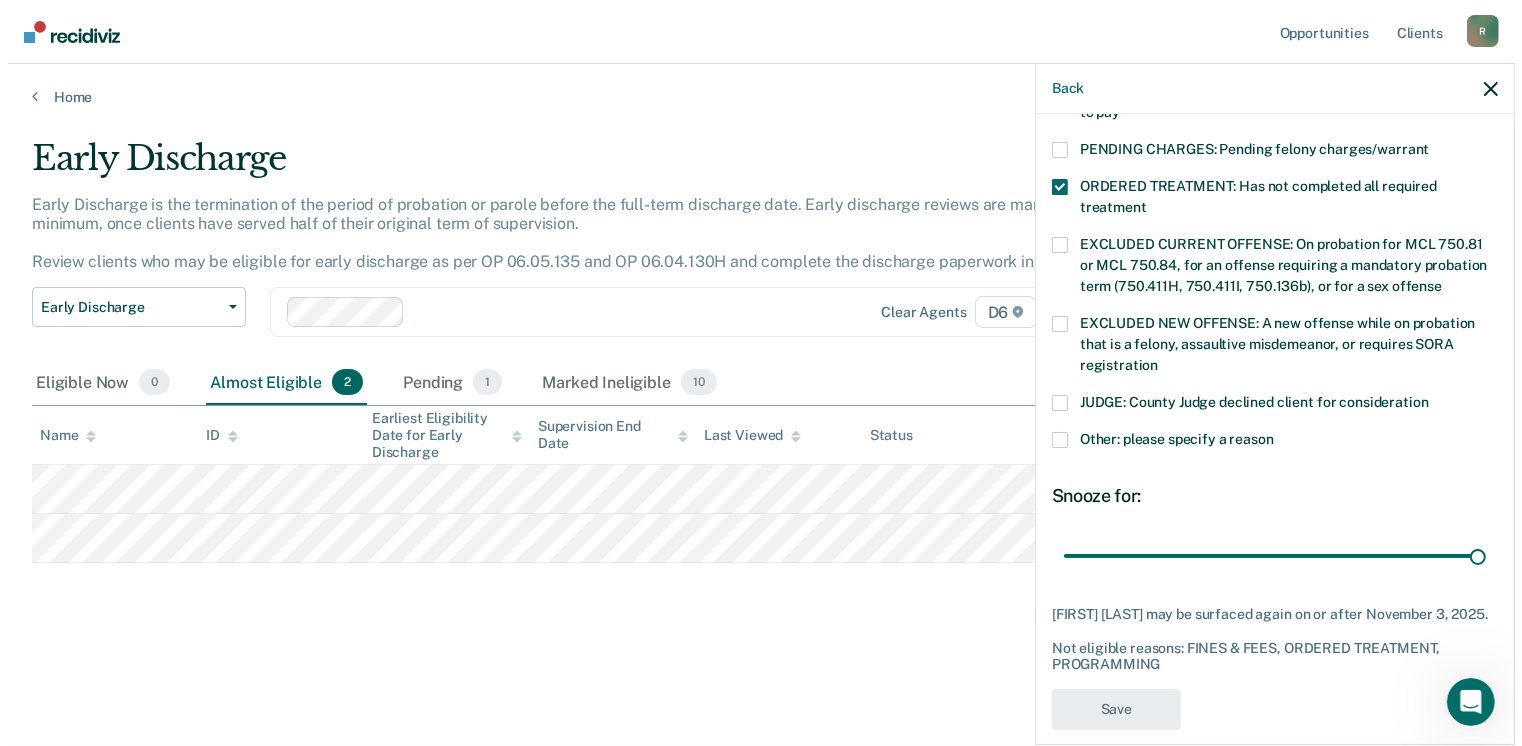 scroll, scrollTop: 0, scrollLeft: 0, axis: both 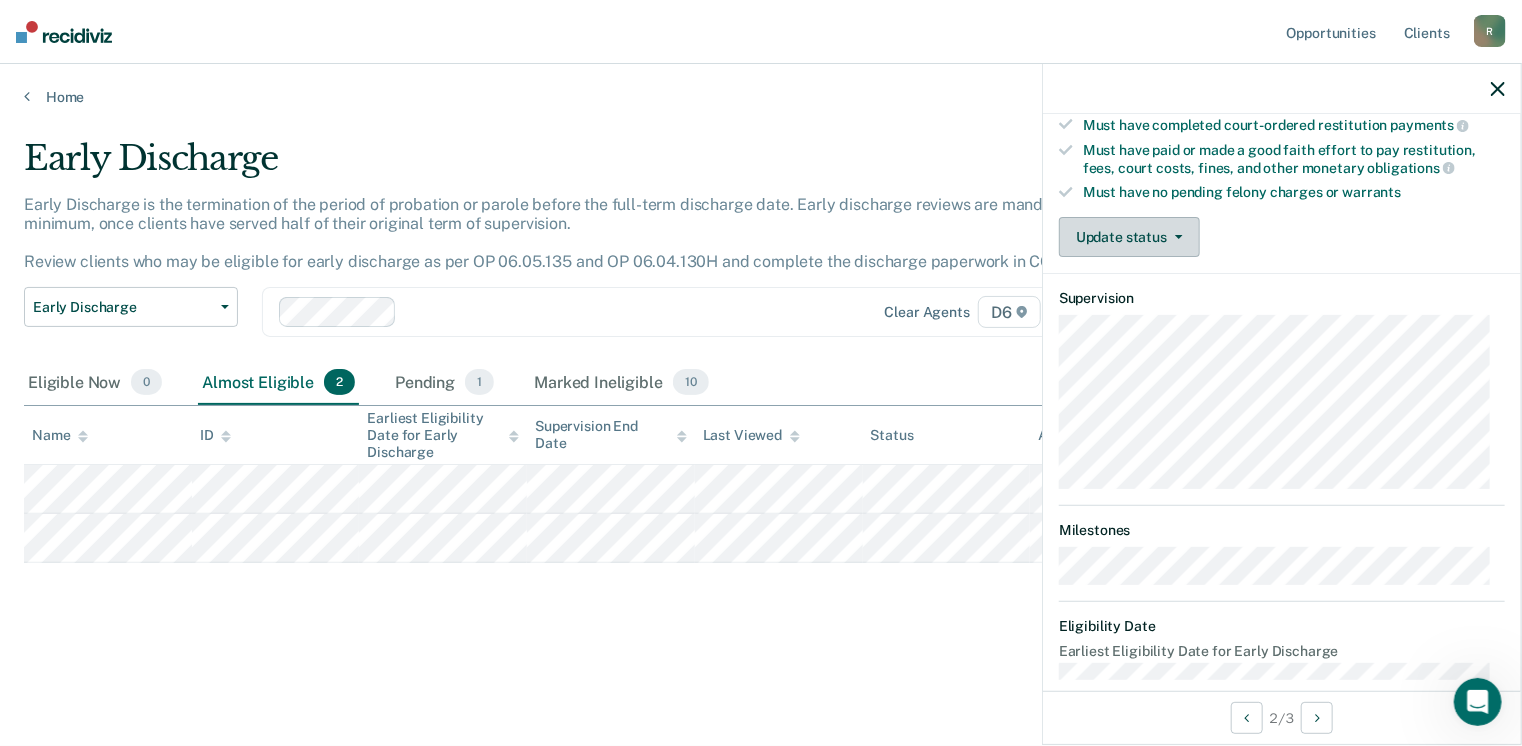 click on "Update status" at bounding box center [1129, 237] 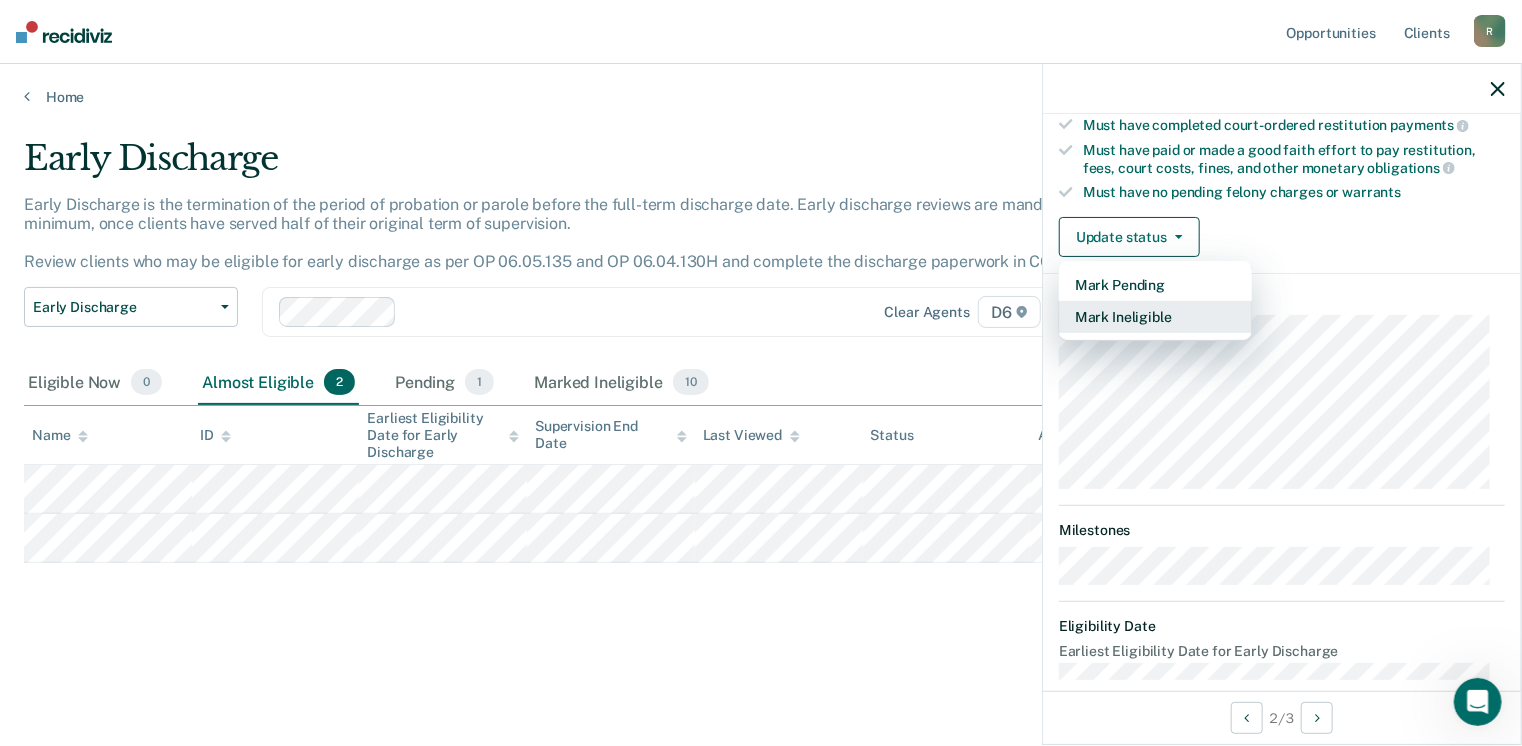 click on "Mark Ineligible" at bounding box center (1155, 317) 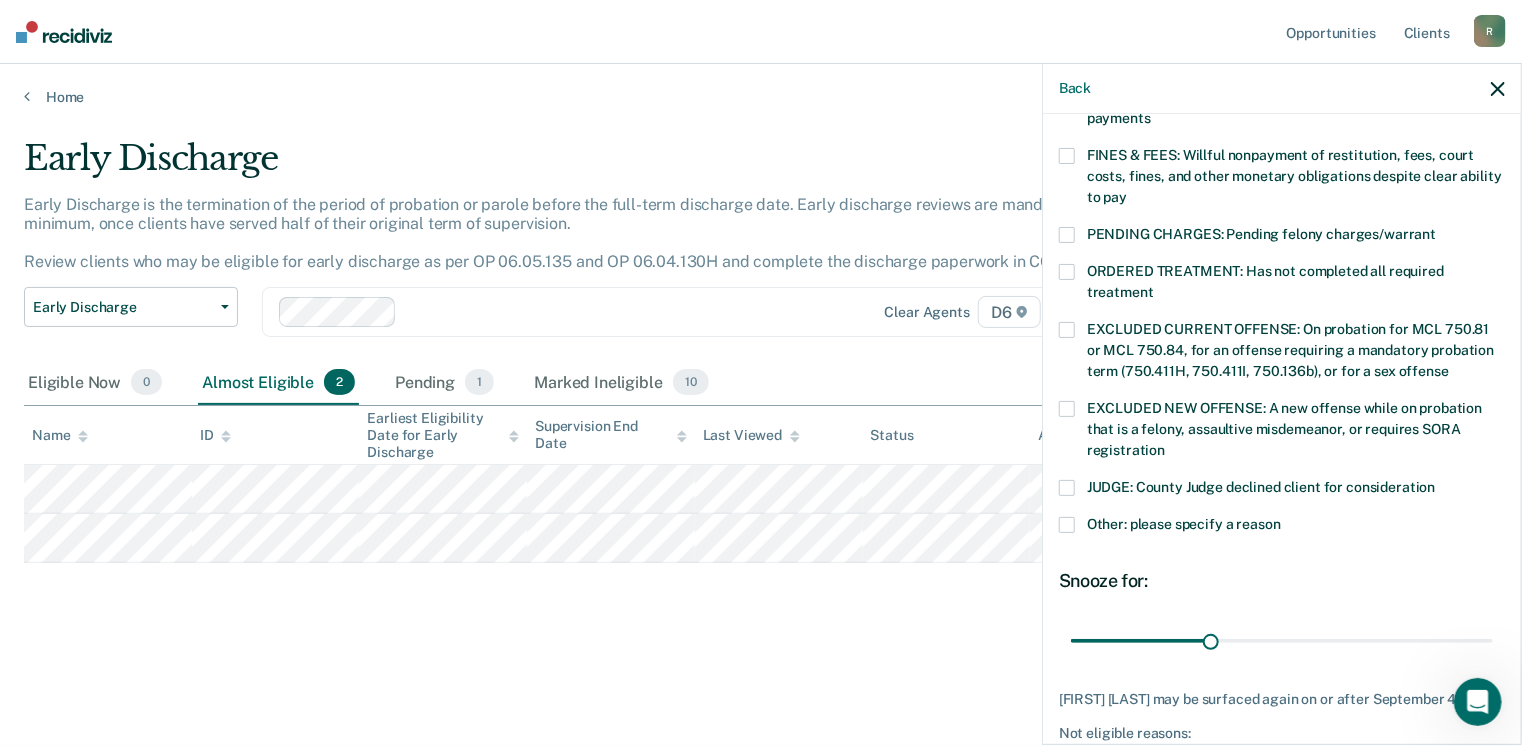 scroll, scrollTop: 544, scrollLeft: 0, axis: vertical 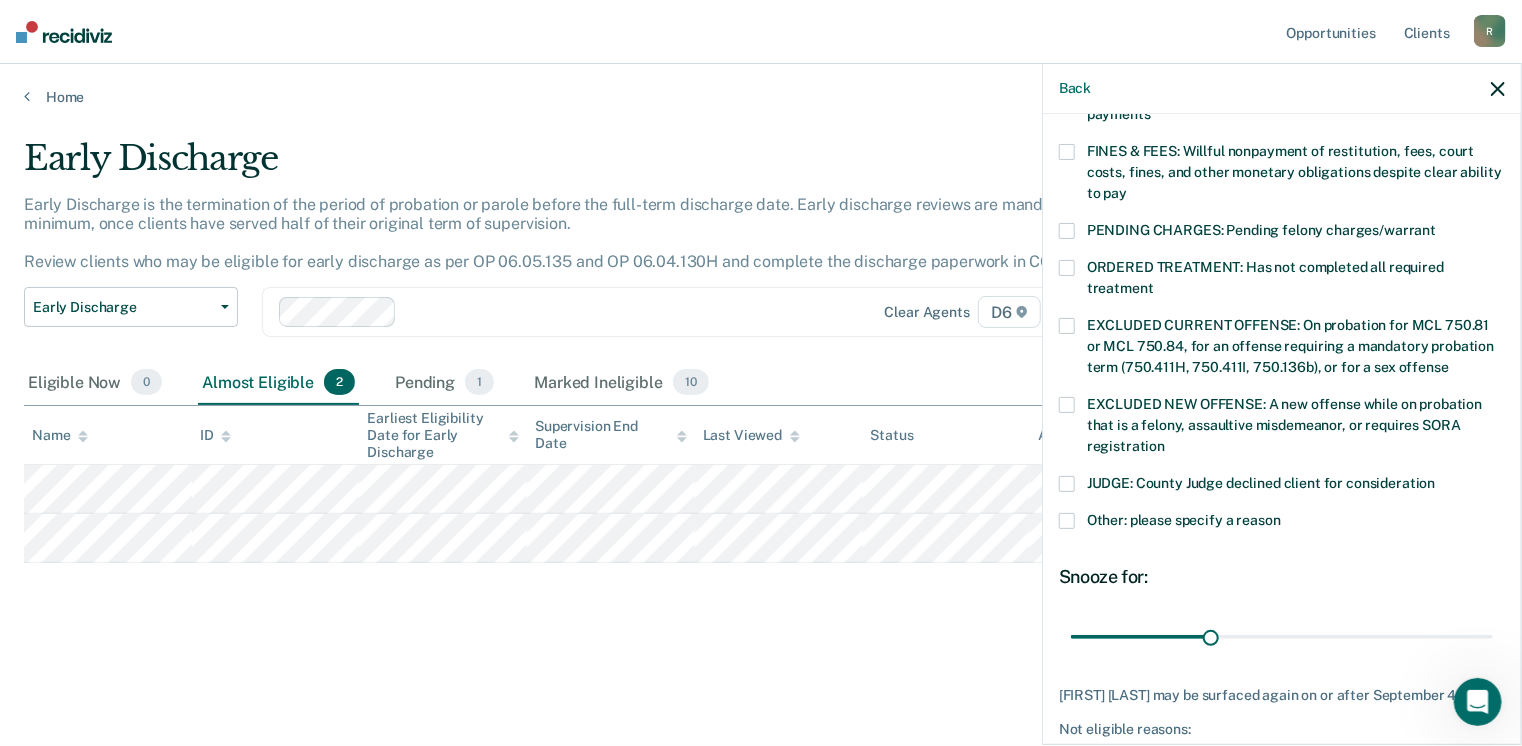 click at bounding box center (1067, 521) 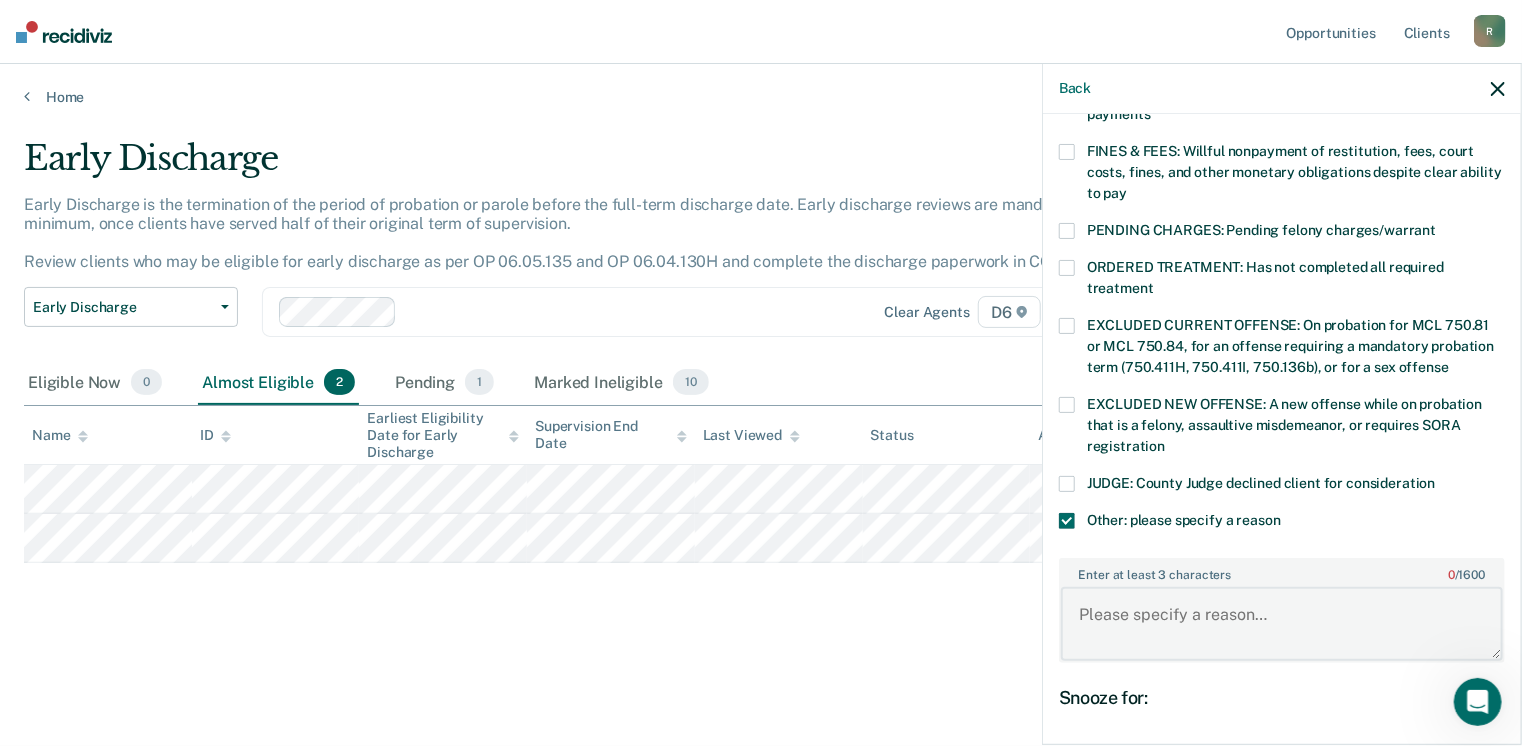 click on "Enter at least 3 characters 0  /  1600" at bounding box center (1282, 624) 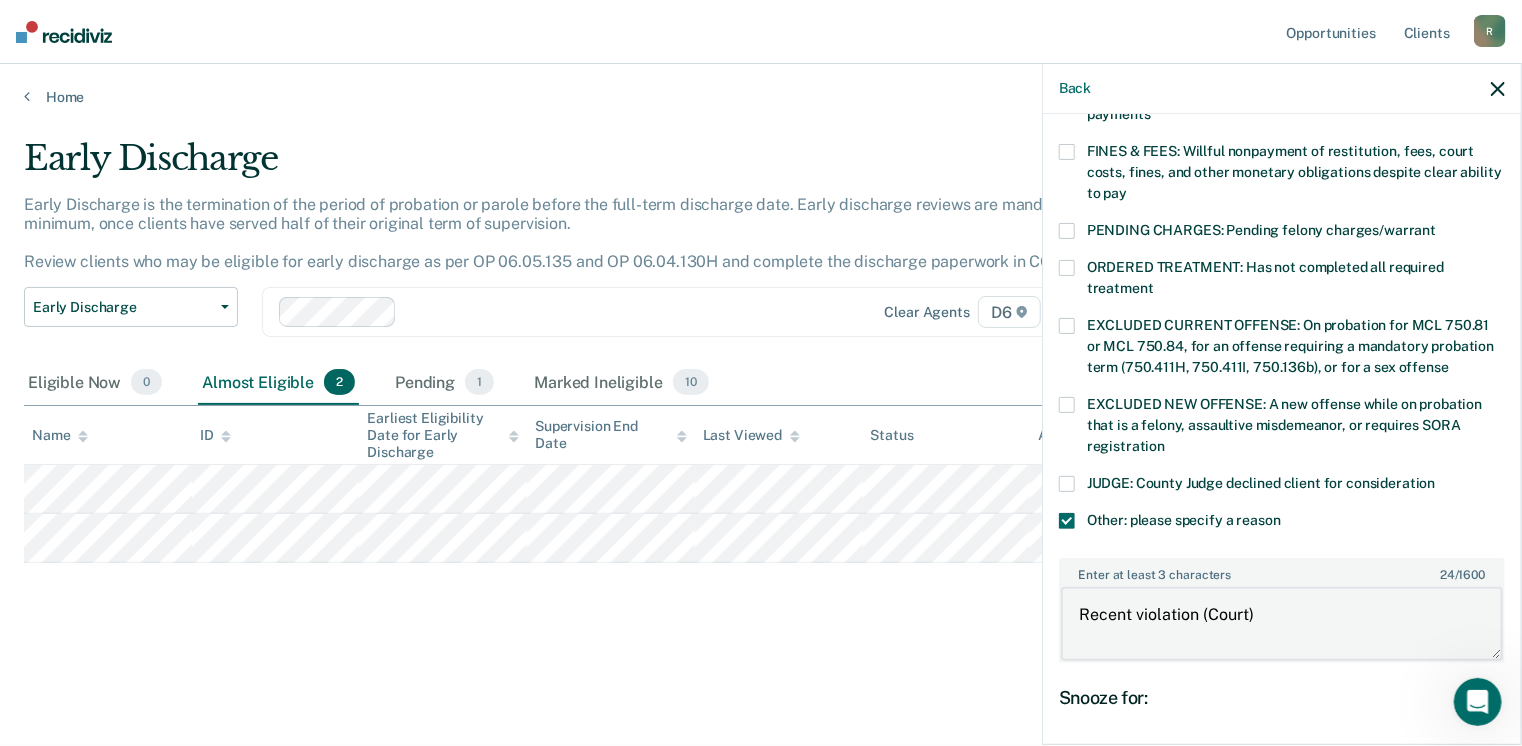 scroll, scrollTop: 685, scrollLeft: 0, axis: vertical 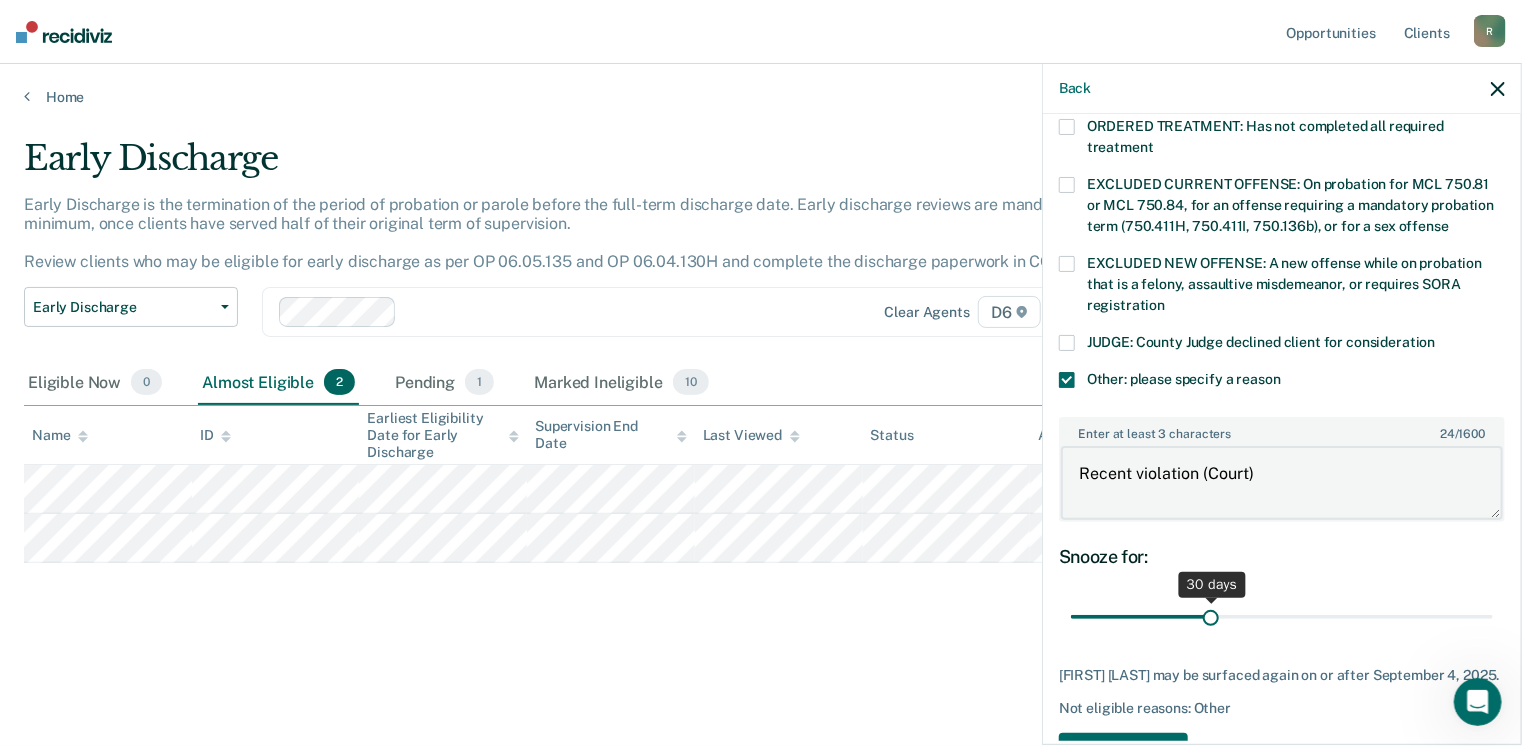 type on "Recent violation (Court)" 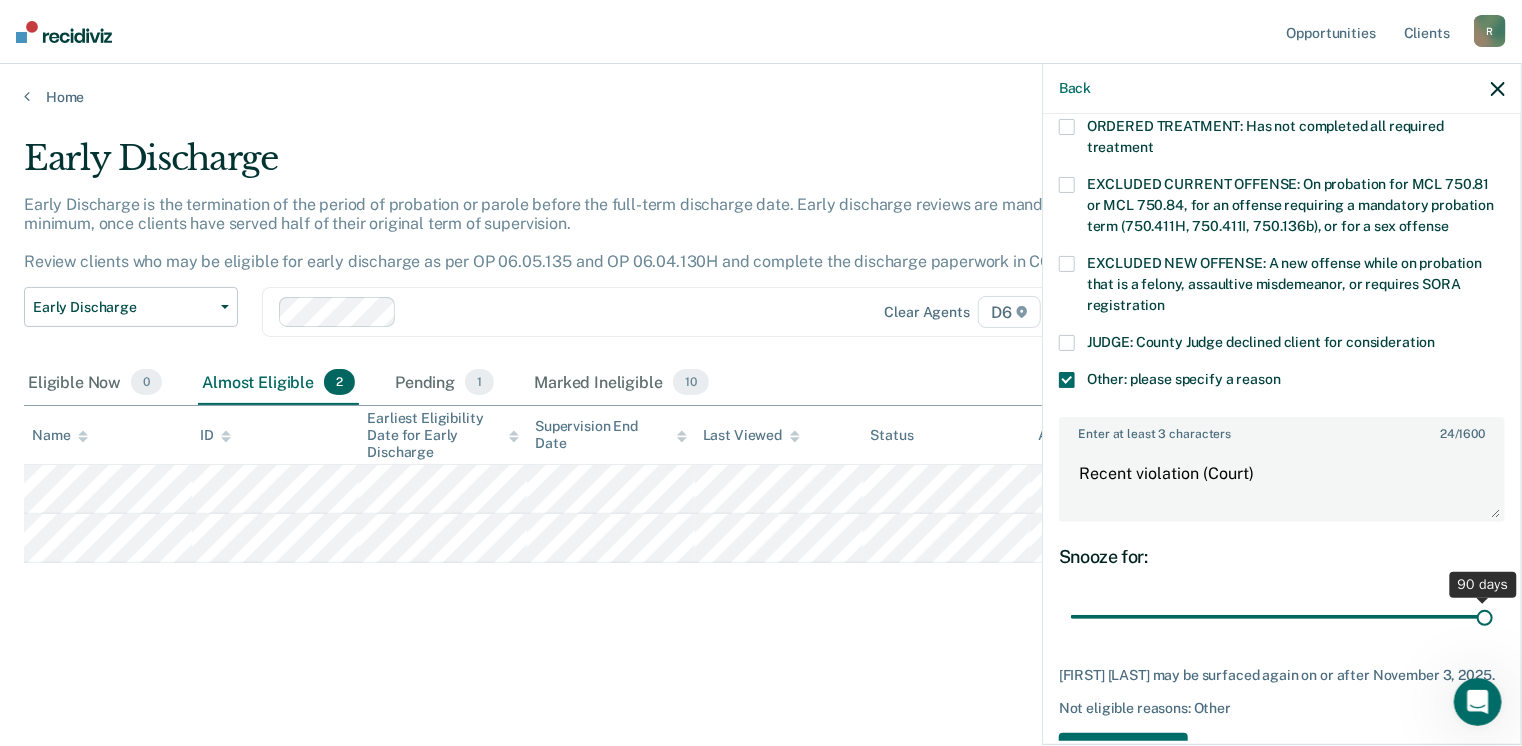 drag, startPoint x: 1211, startPoint y: 611, endPoint x: 1490, endPoint y: 610, distance: 279.0018 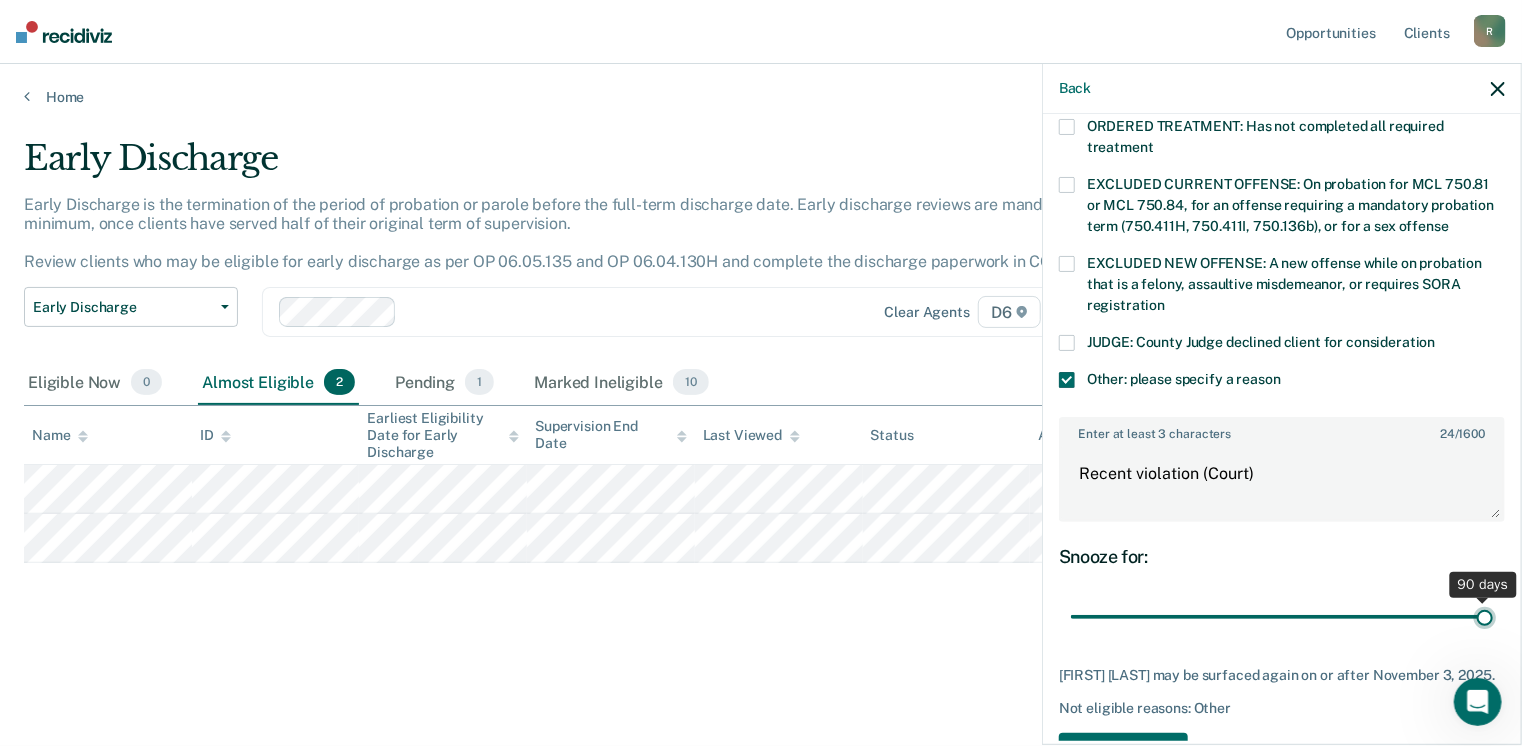 type on "90" 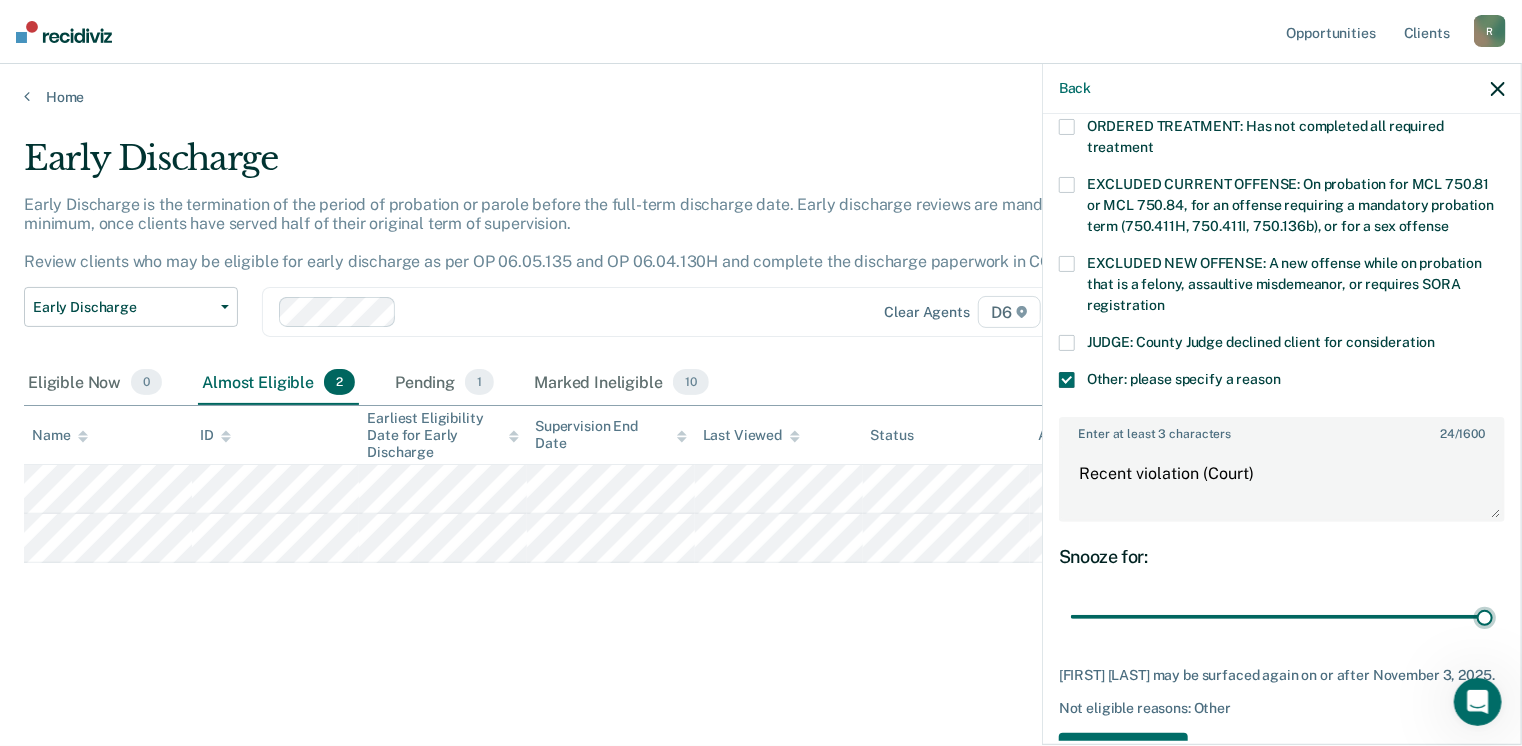 scroll, scrollTop: 749, scrollLeft: 0, axis: vertical 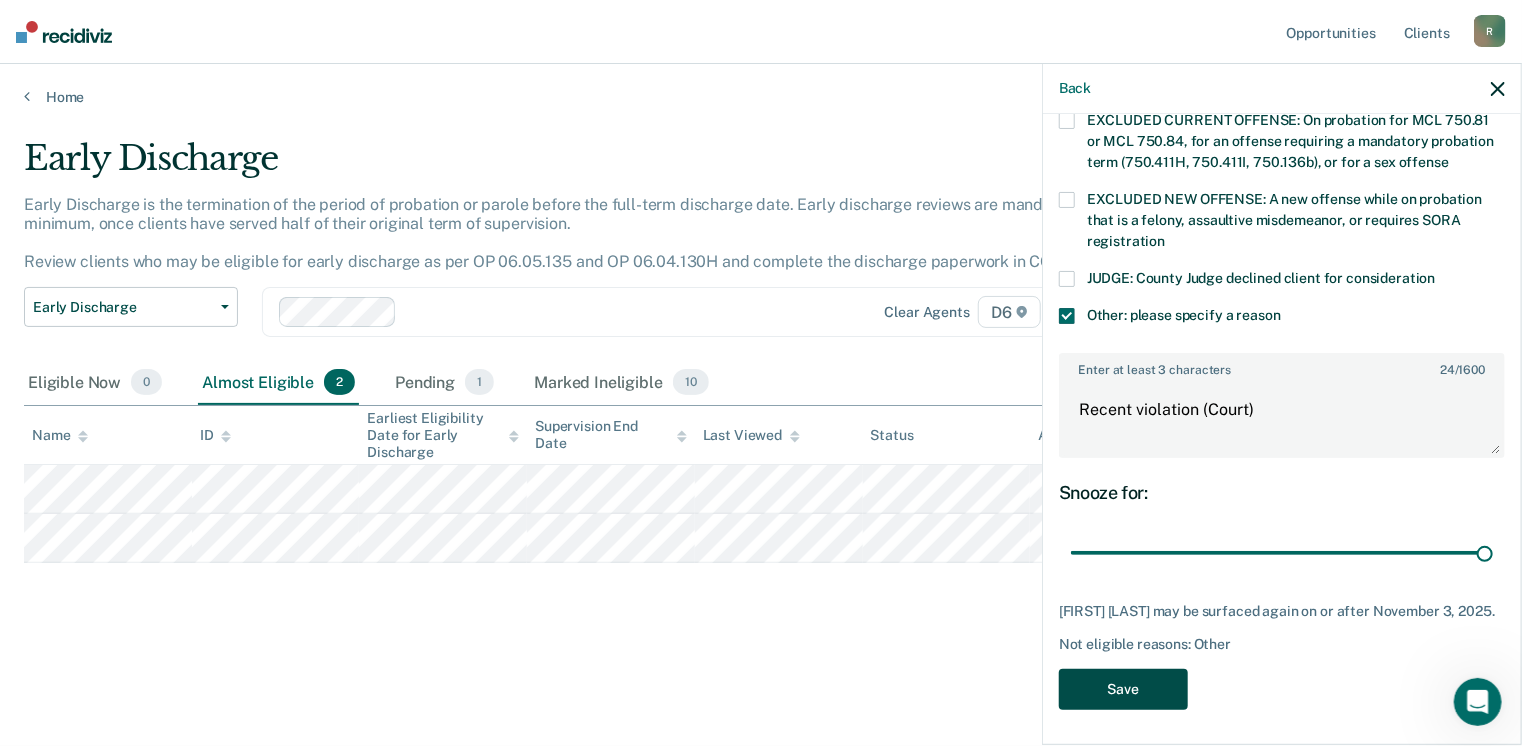 click on "Save" at bounding box center (1123, 689) 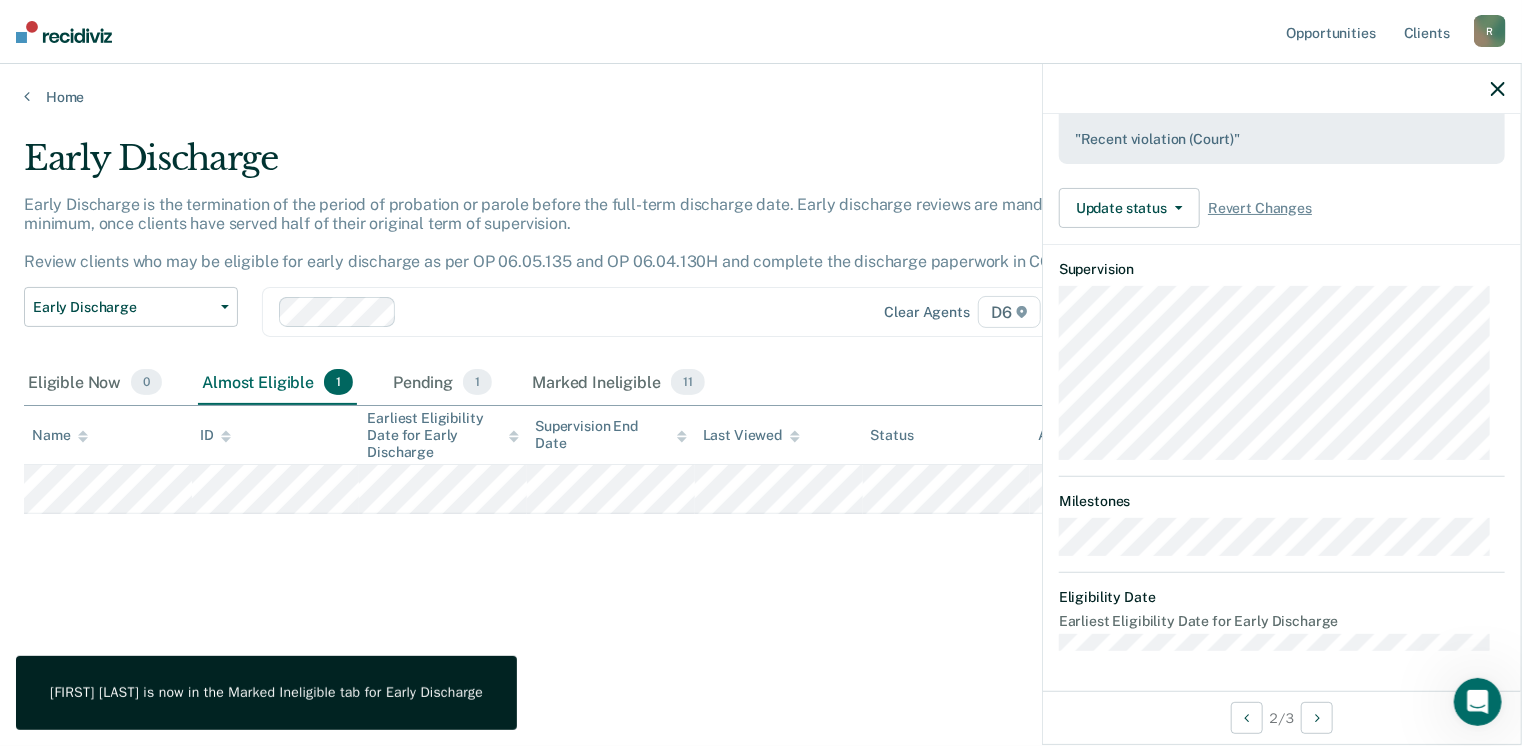 scroll, scrollTop: 572, scrollLeft: 0, axis: vertical 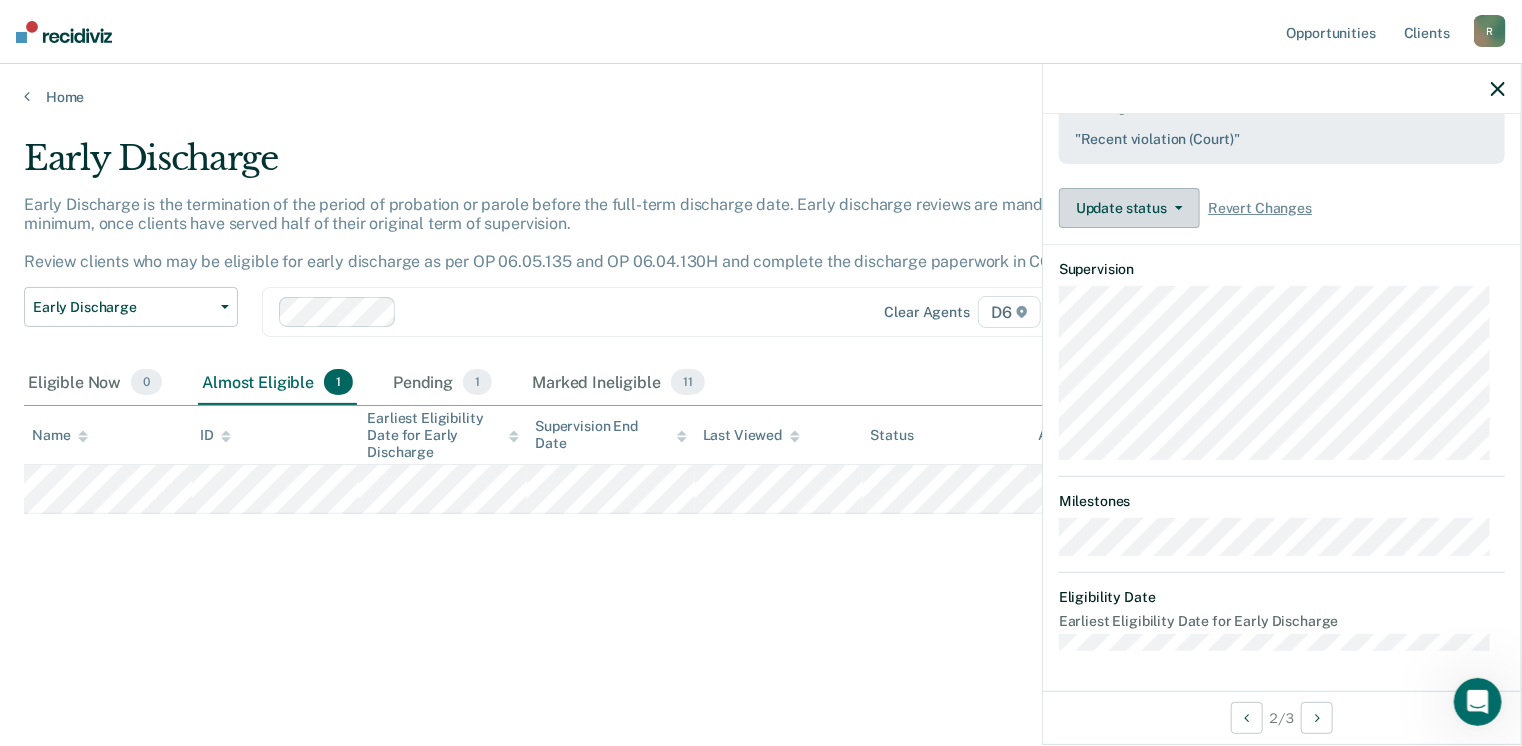 click on "Update status" at bounding box center [1129, 208] 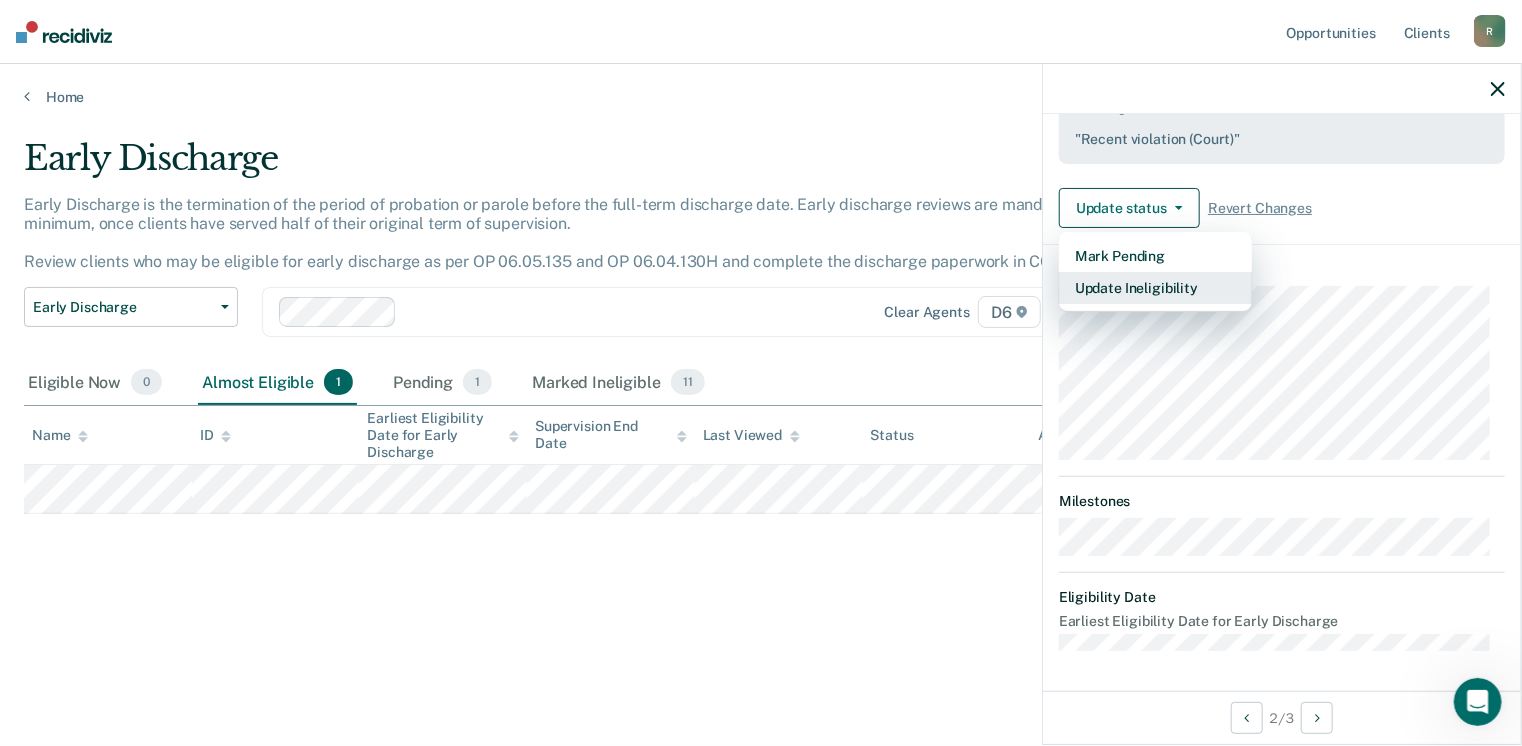 click on "Update Ineligibility" at bounding box center [1155, 288] 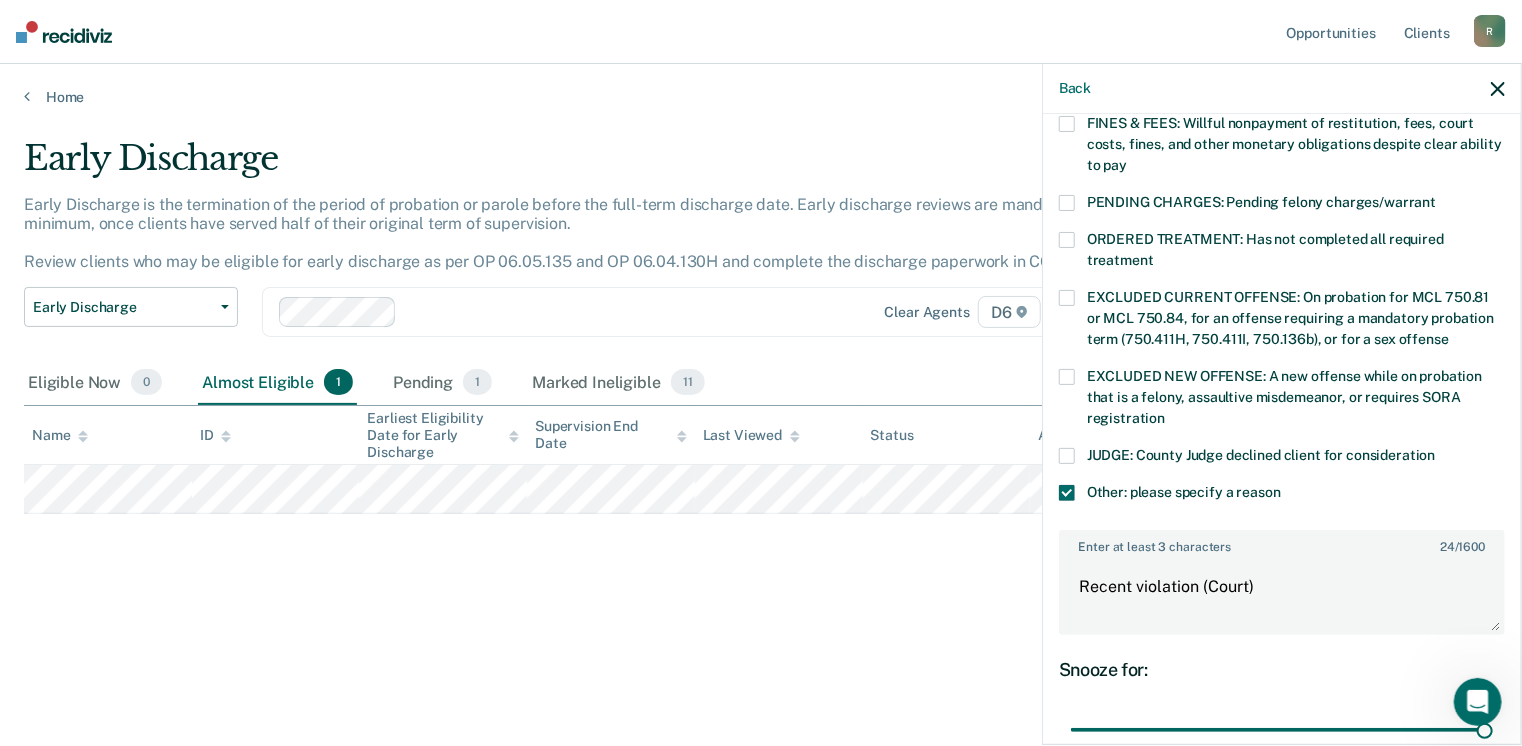 click at bounding box center [1067, 124] 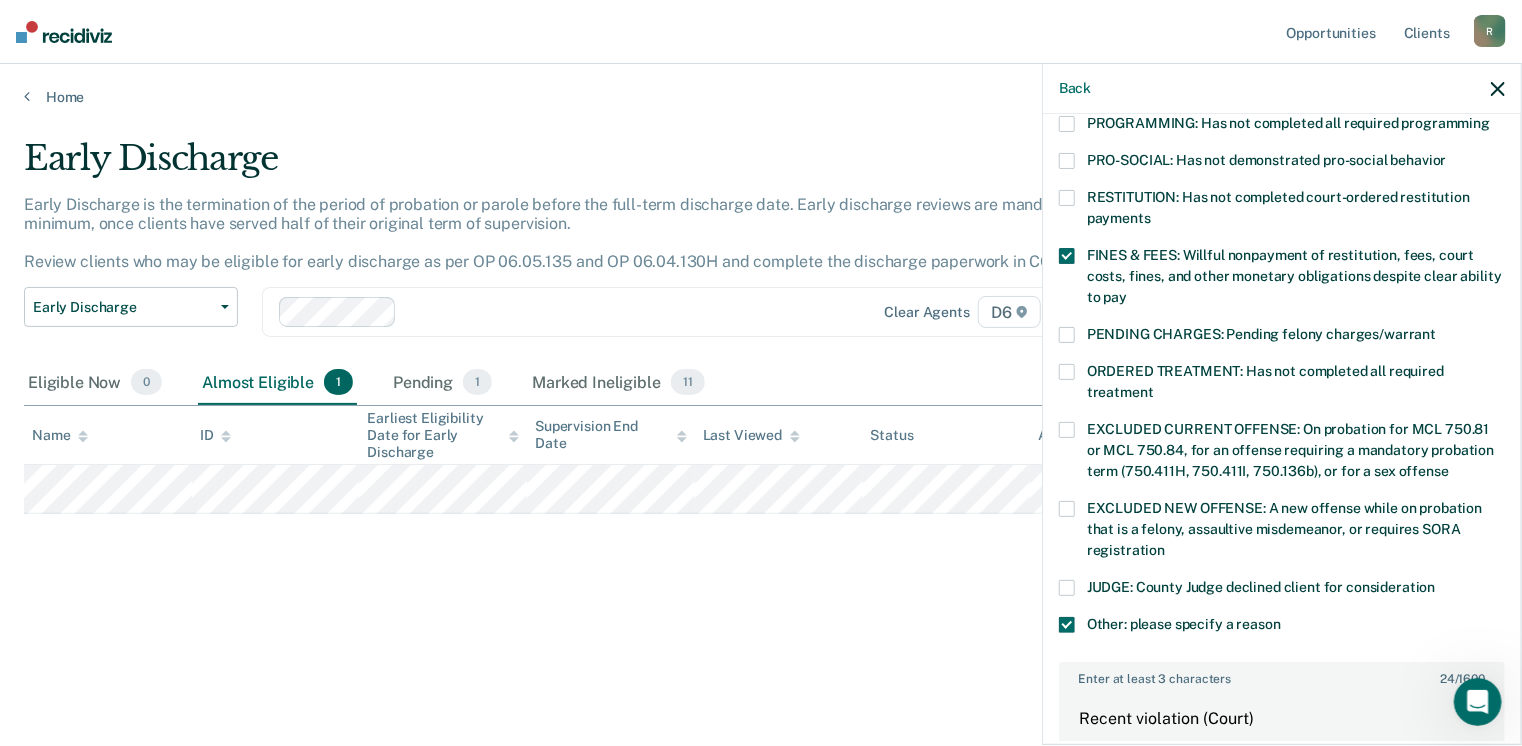 scroll, scrollTop: 438, scrollLeft: 0, axis: vertical 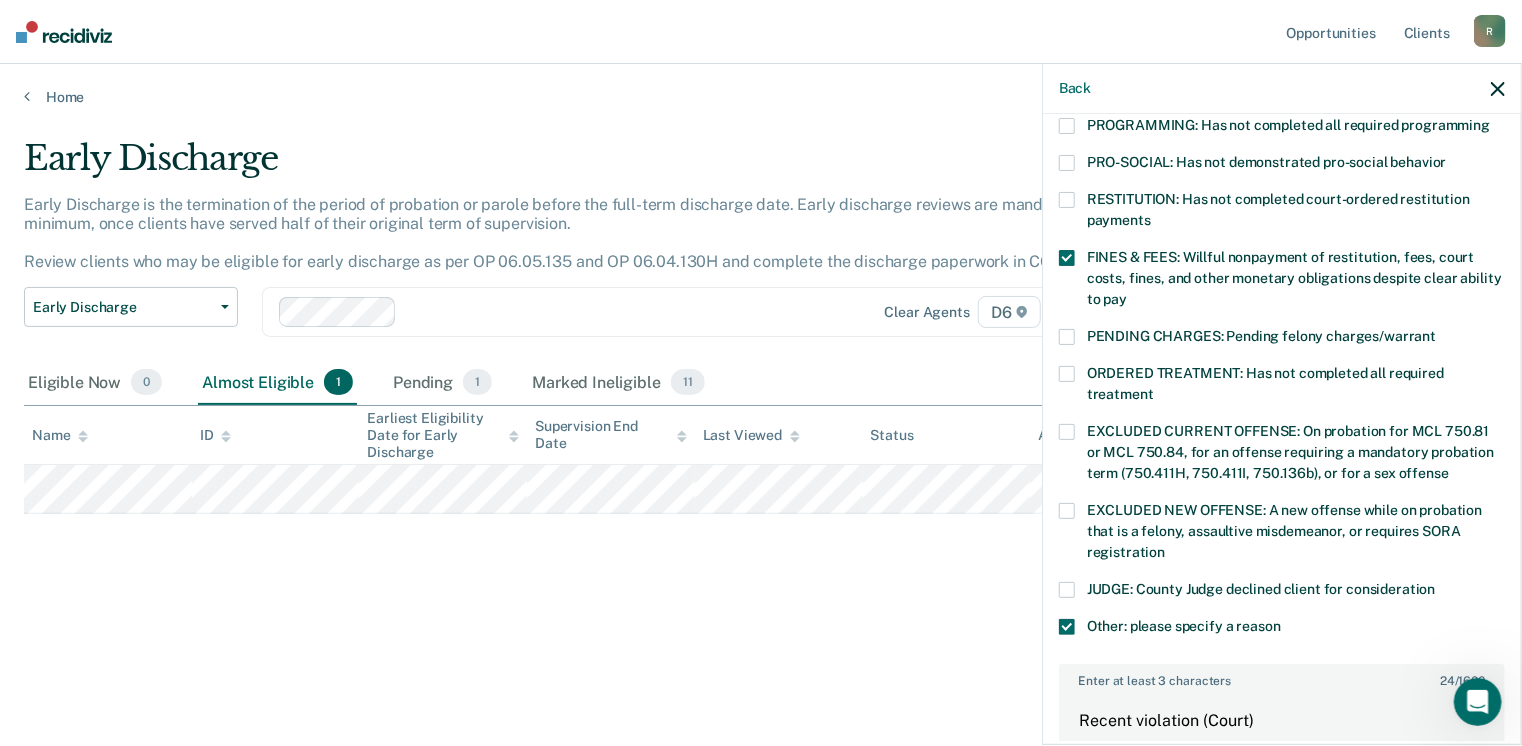 click at bounding box center (1067, 258) 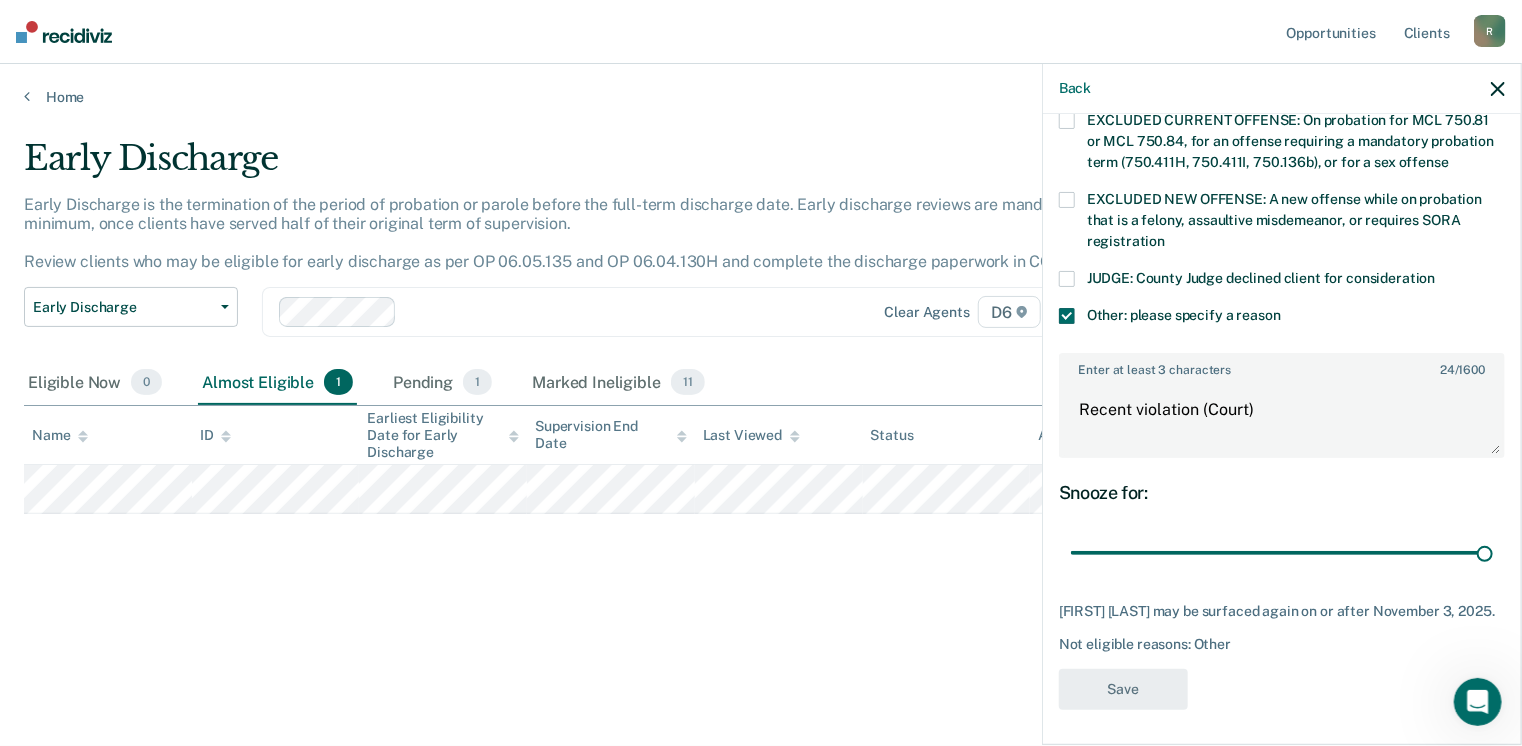scroll, scrollTop: 371, scrollLeft: 0, axis: vertical 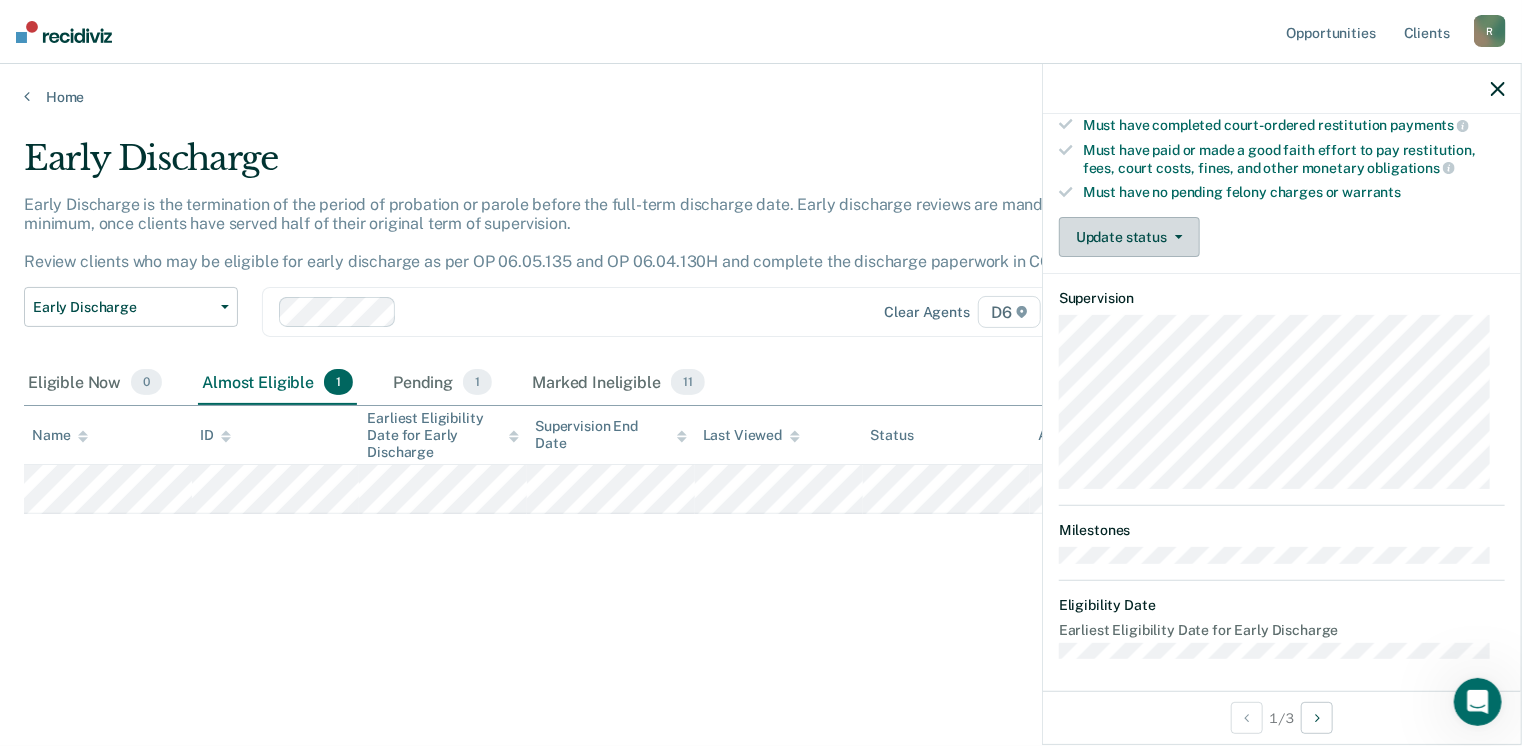 click on "Update status" at bounding box center [1129, 237] 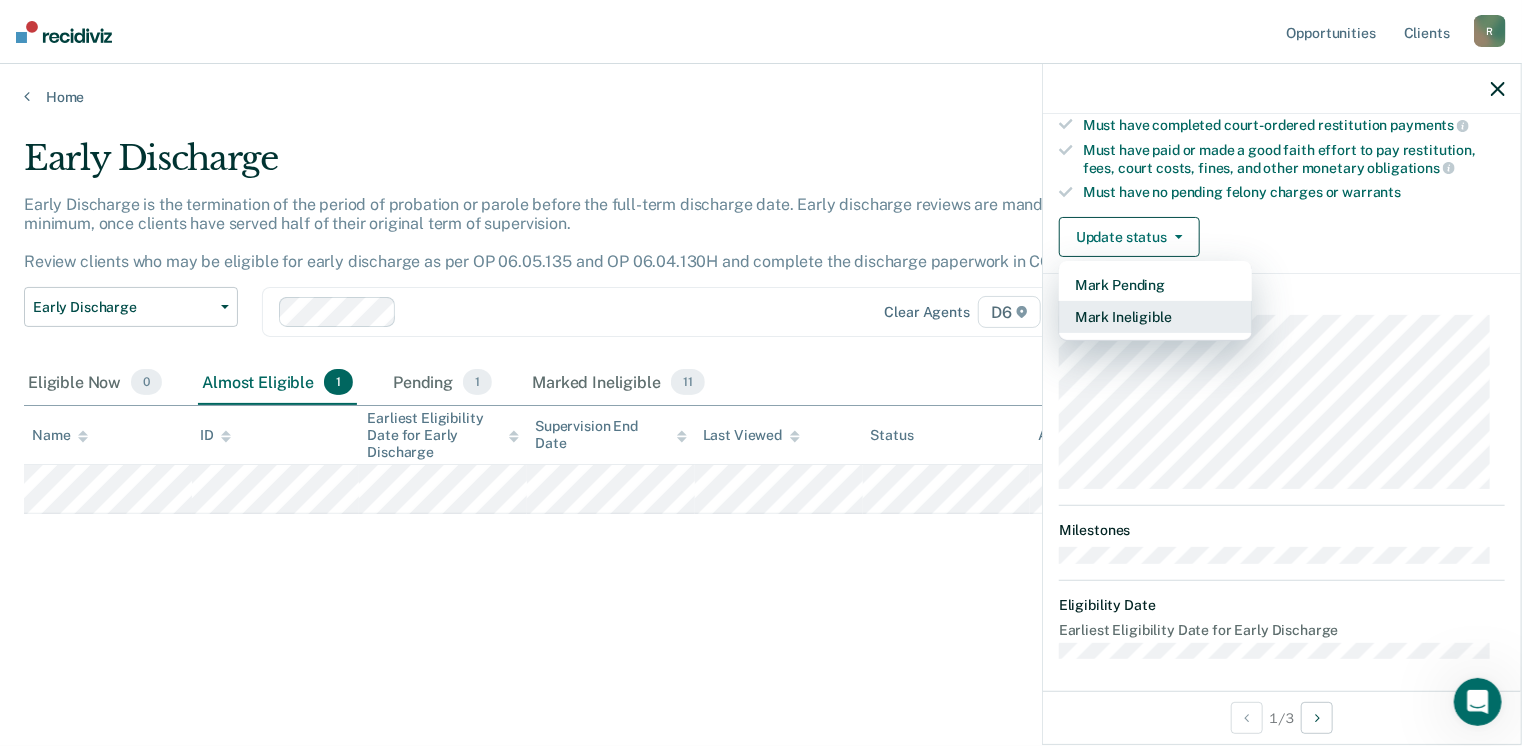 click on "Mark Ineligible" at bounding box center [1155, 317] 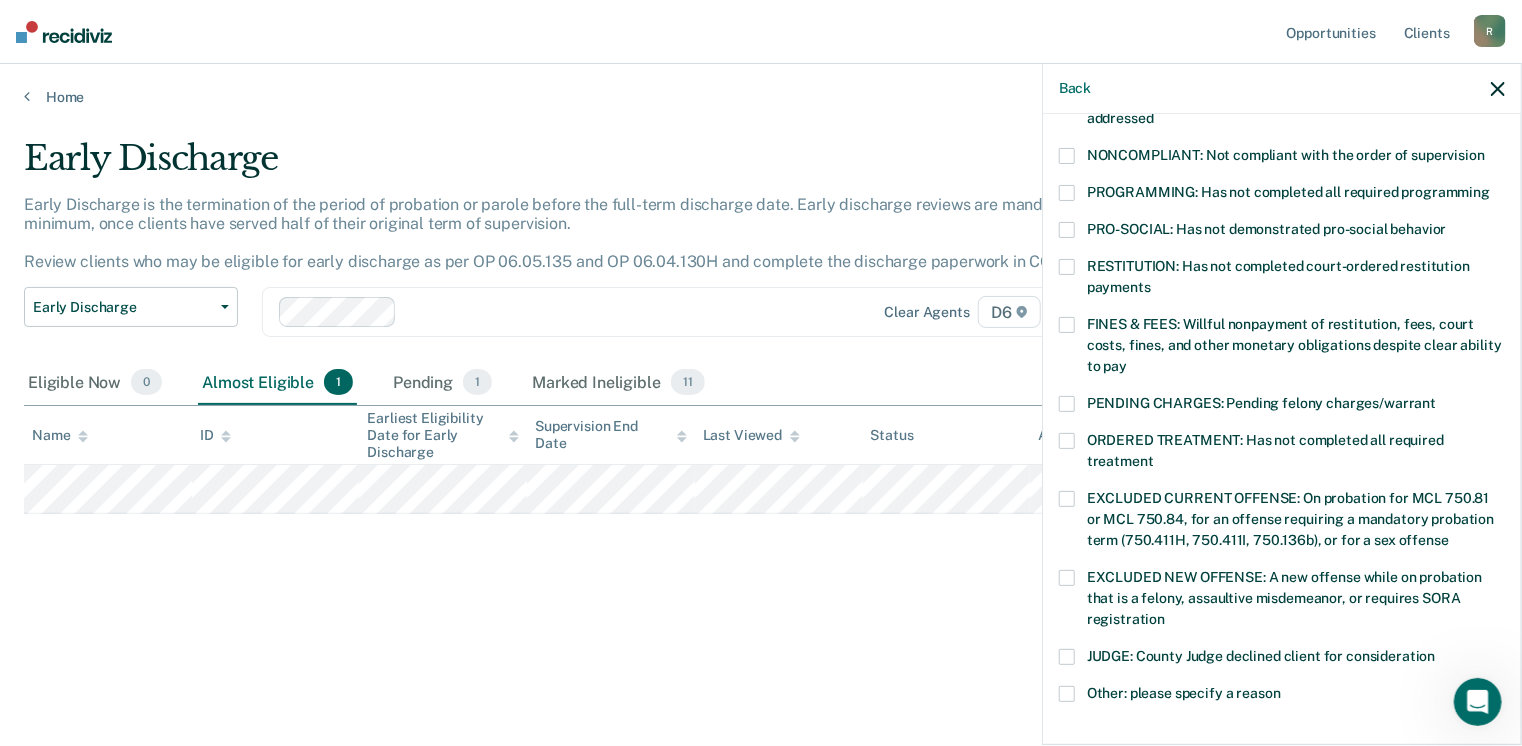 click at bounding box center [1067, 230] 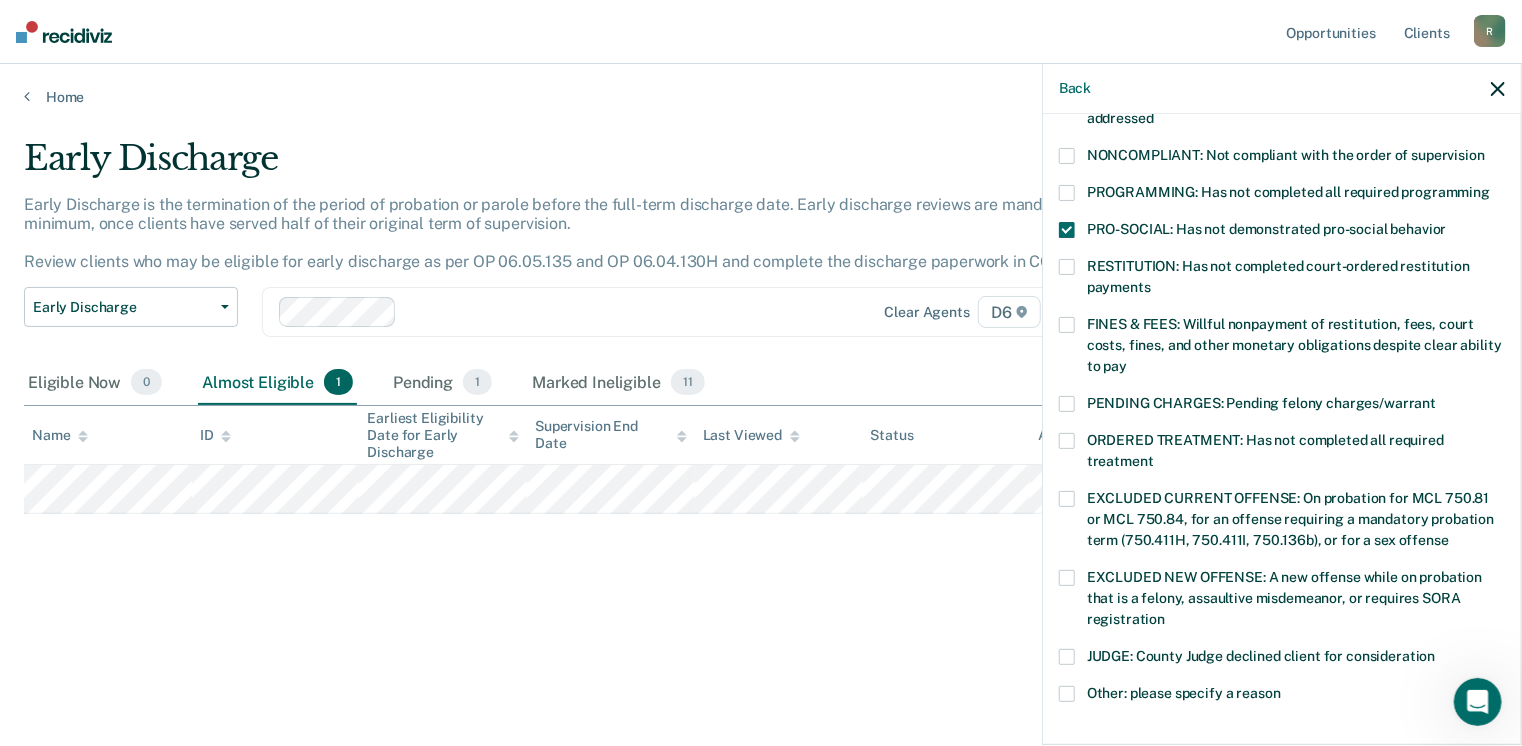 click at bounding box center (1067, 325) 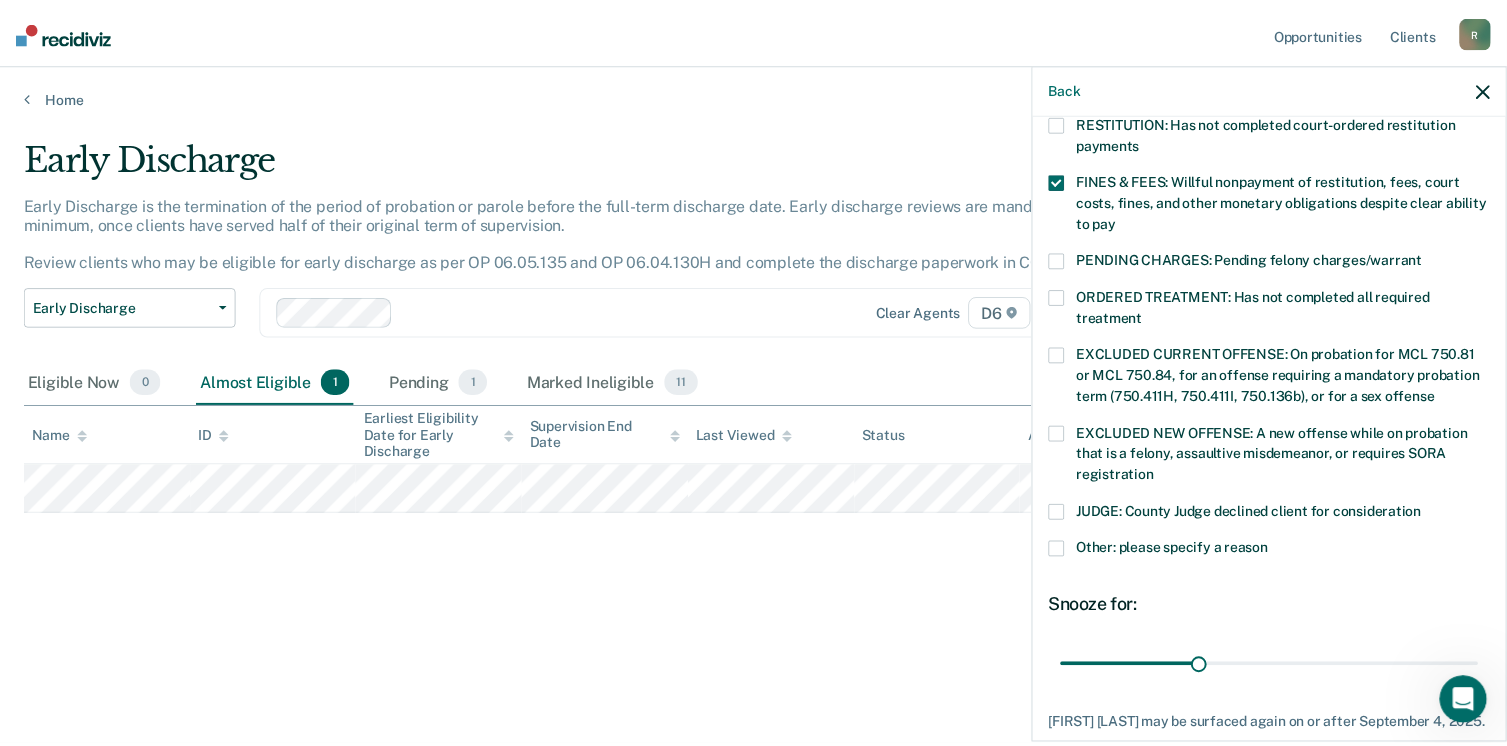 scroll, scrollTop: 647, scrollLeft: 0, axis: vertical 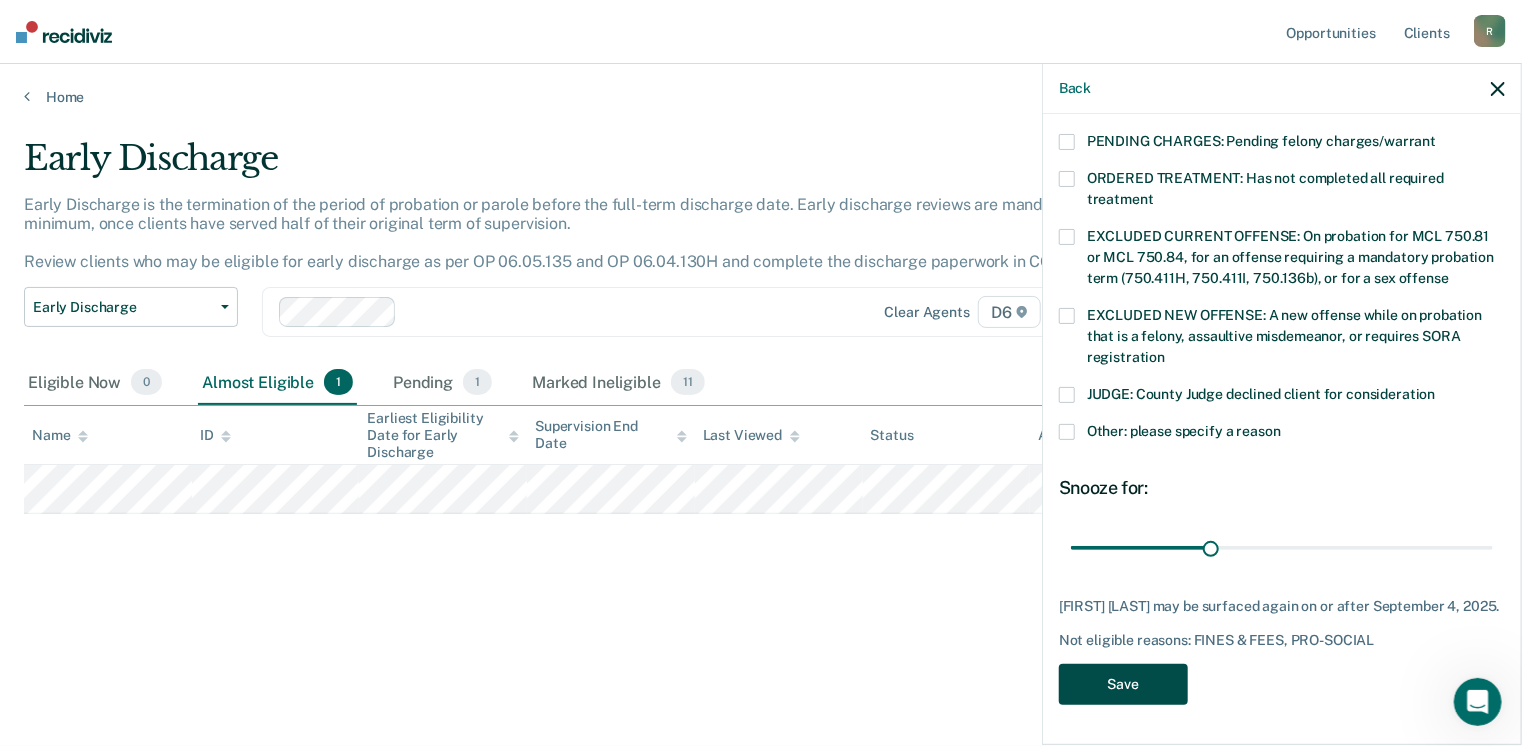 click on "Save" at bounding box center (1123, 684) 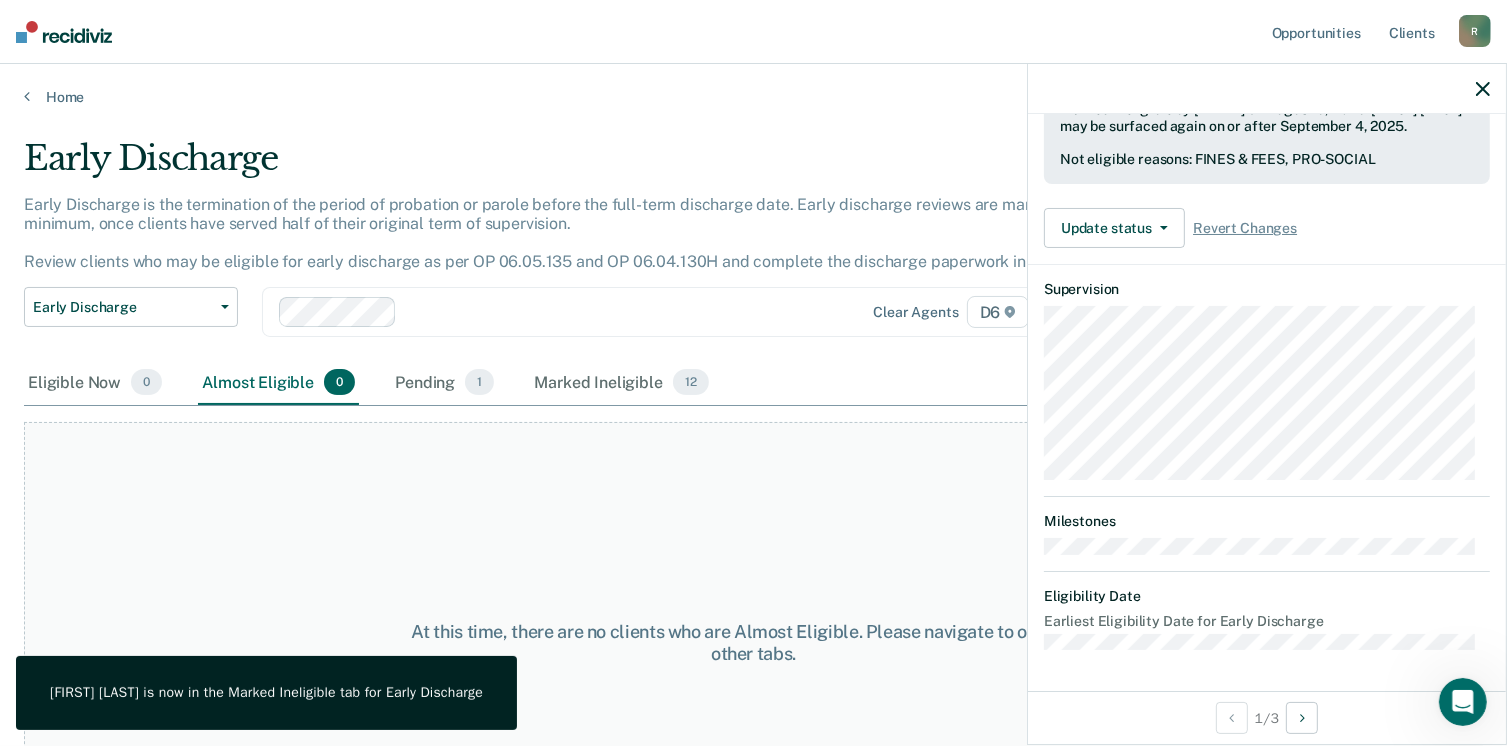 scroll, scrollTop: 519, scrollLeft: 0, axis: vertical 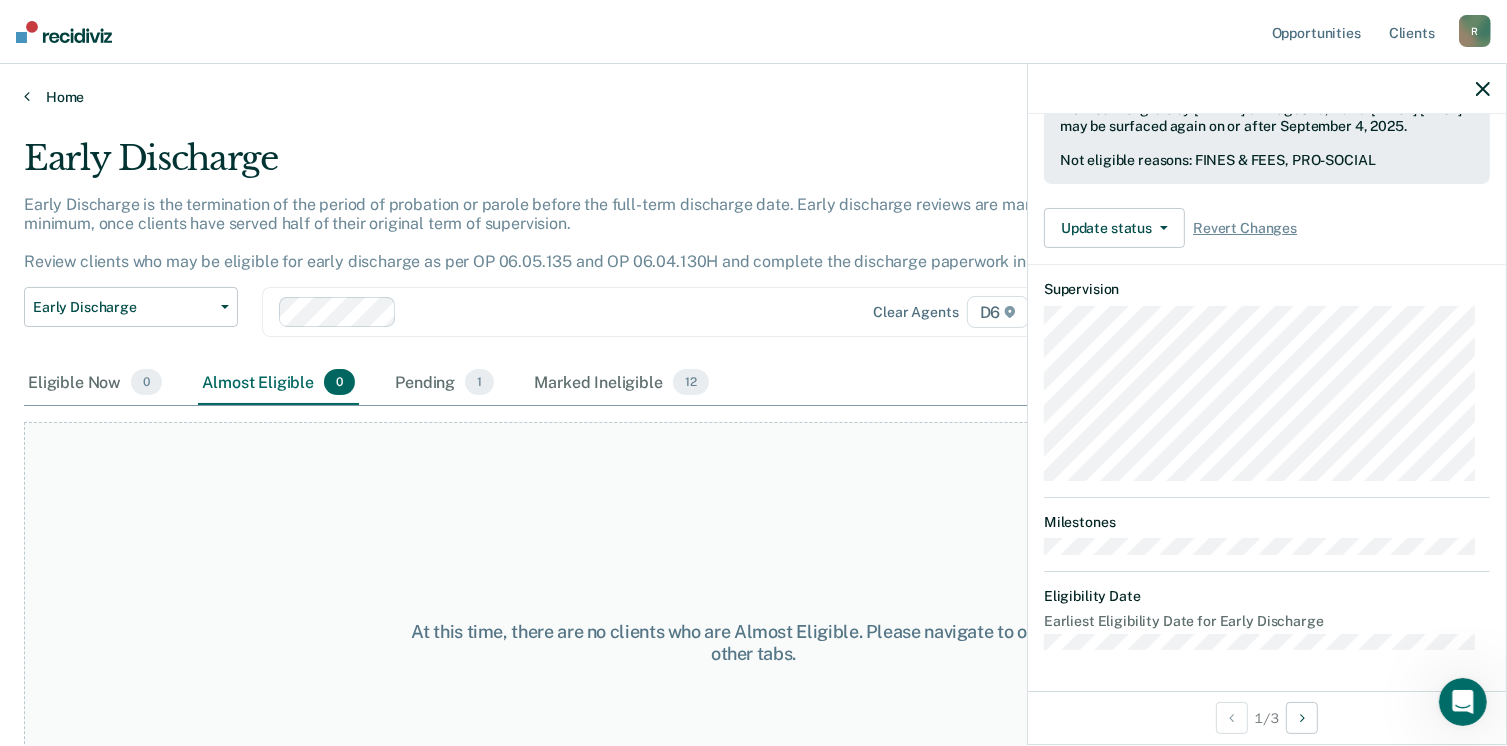 click on "Home" at bounding box center [753, 97] 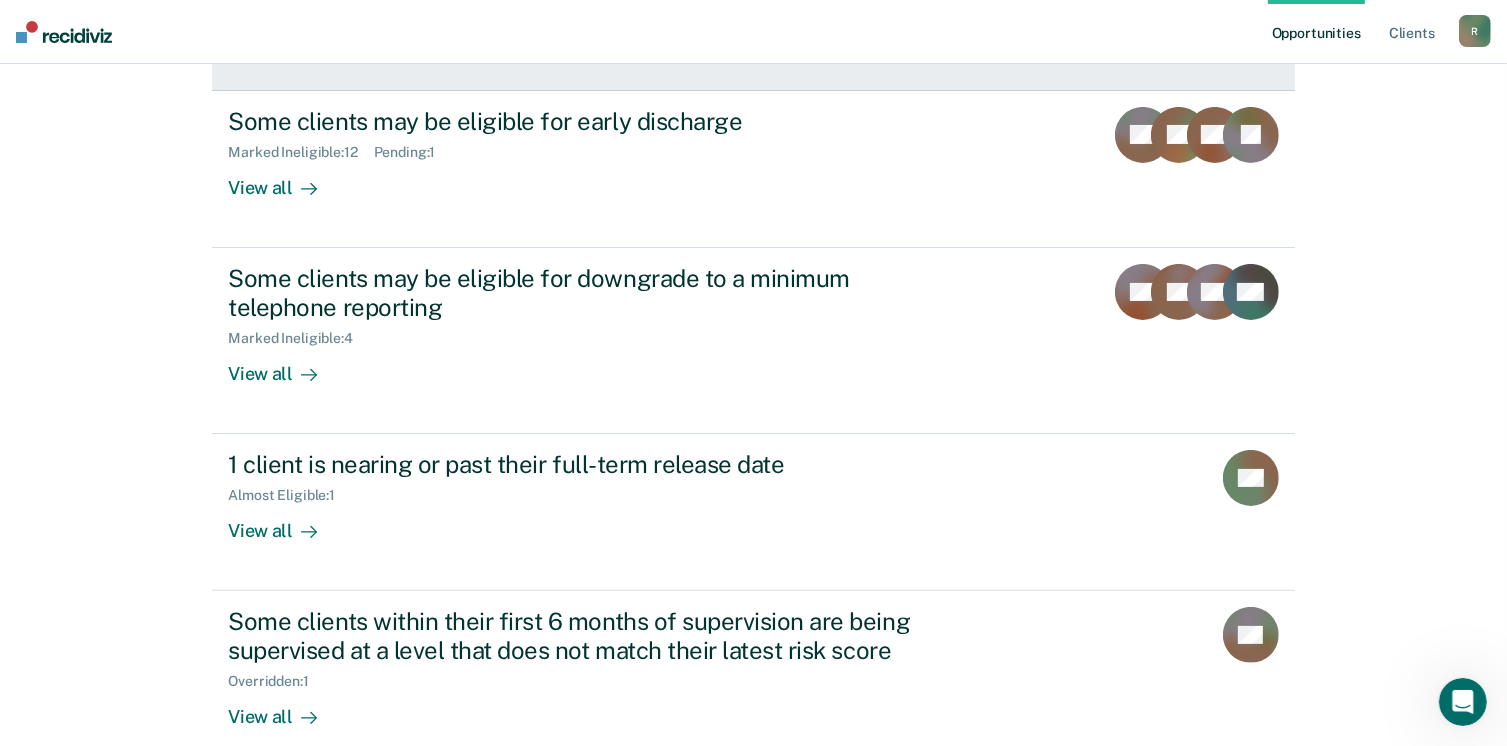 scroll, scrollTop: 368, scrollLeft: 0, axis: vertical 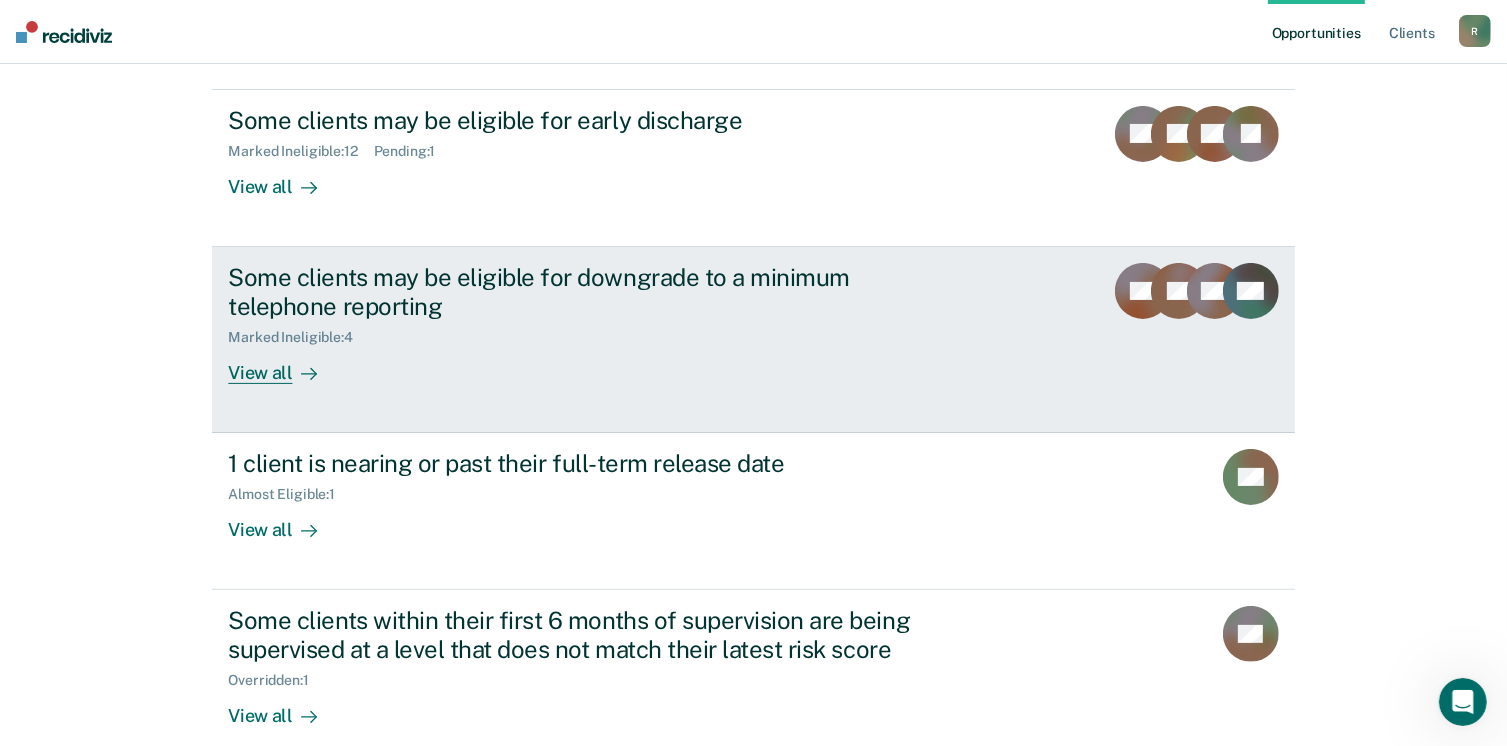 click on "Some clients may be eligible for downgrade to a minimum telephone reporting" at bounding box center [579, 292] 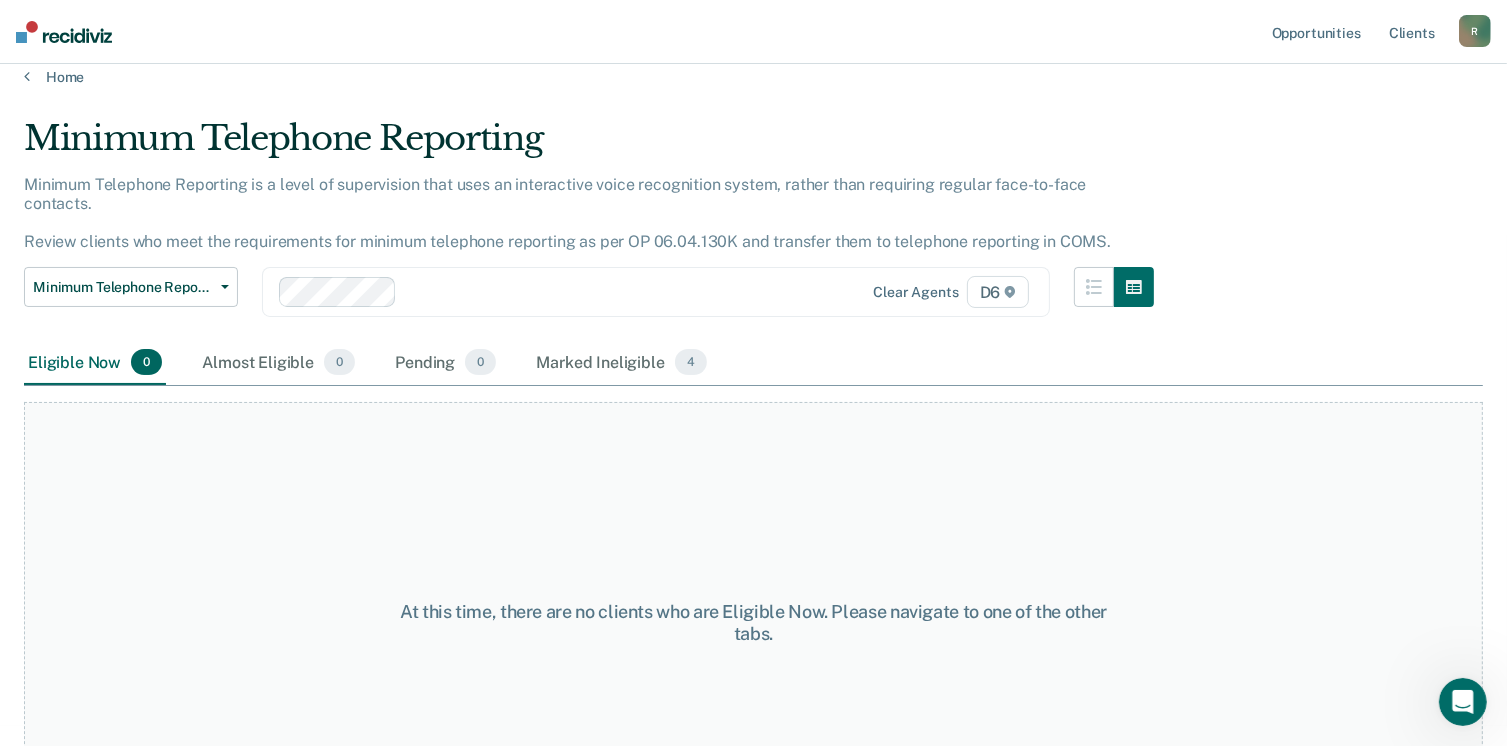 scroll, scrollTop: 20, scrollLeft: 0, axis: vertical 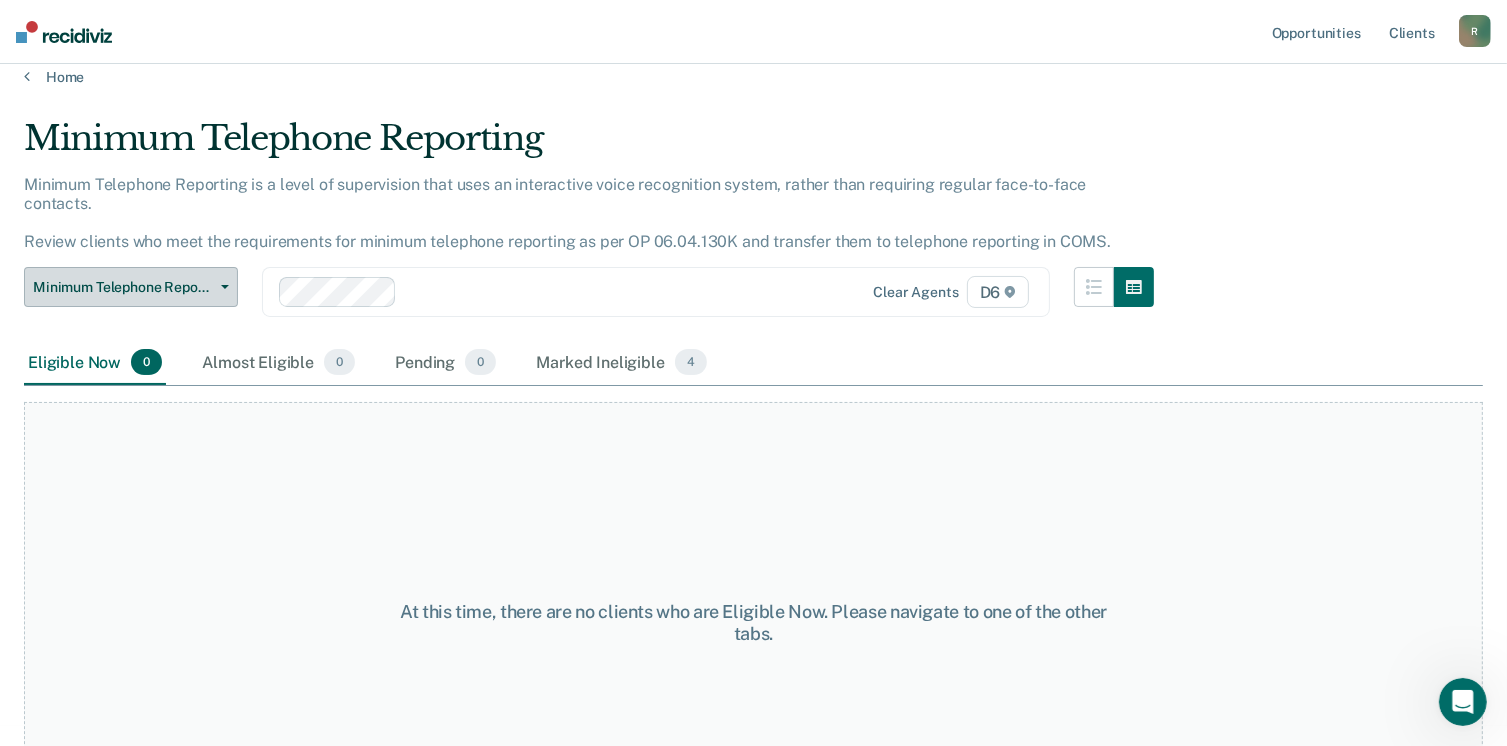 click 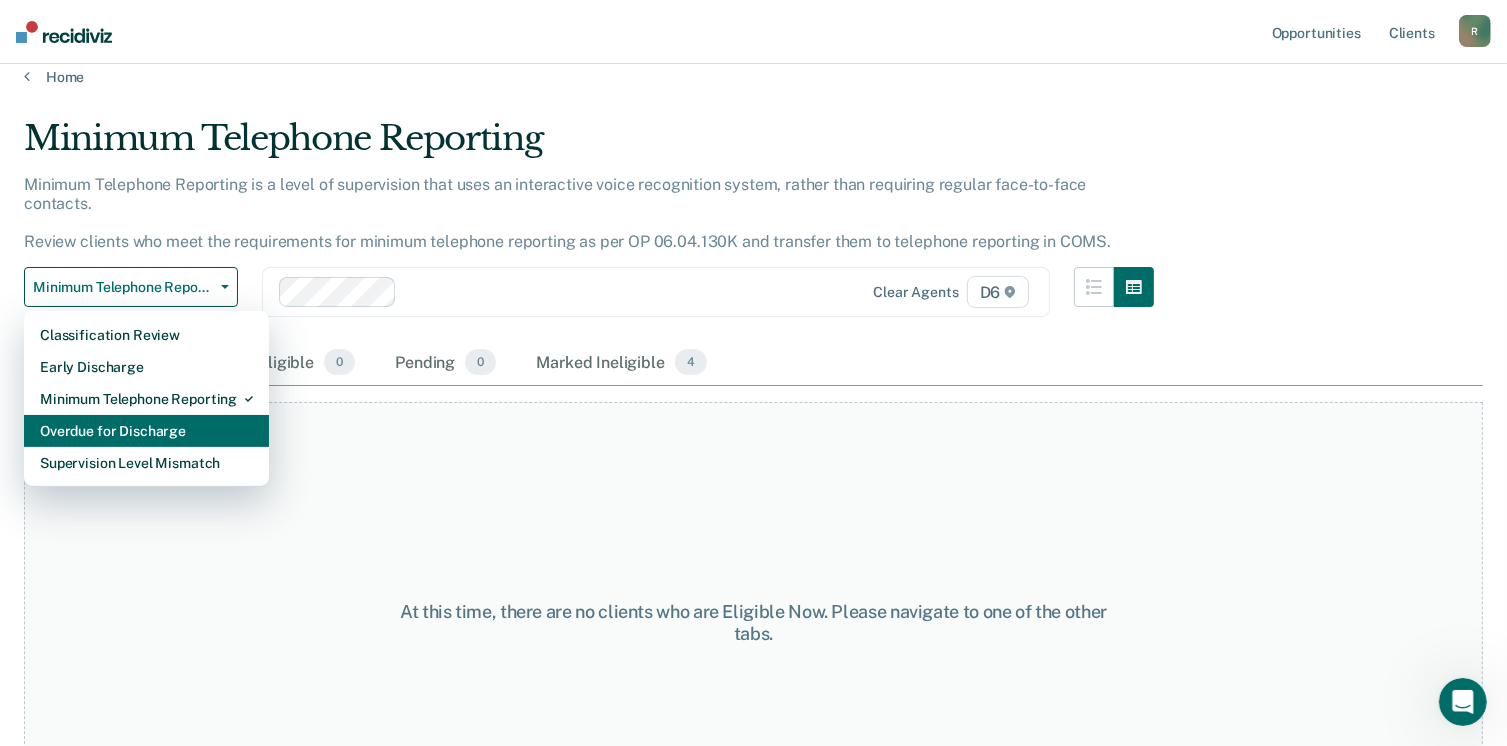 click on "Overdue for Discharge" at bounding box center (146, 431) 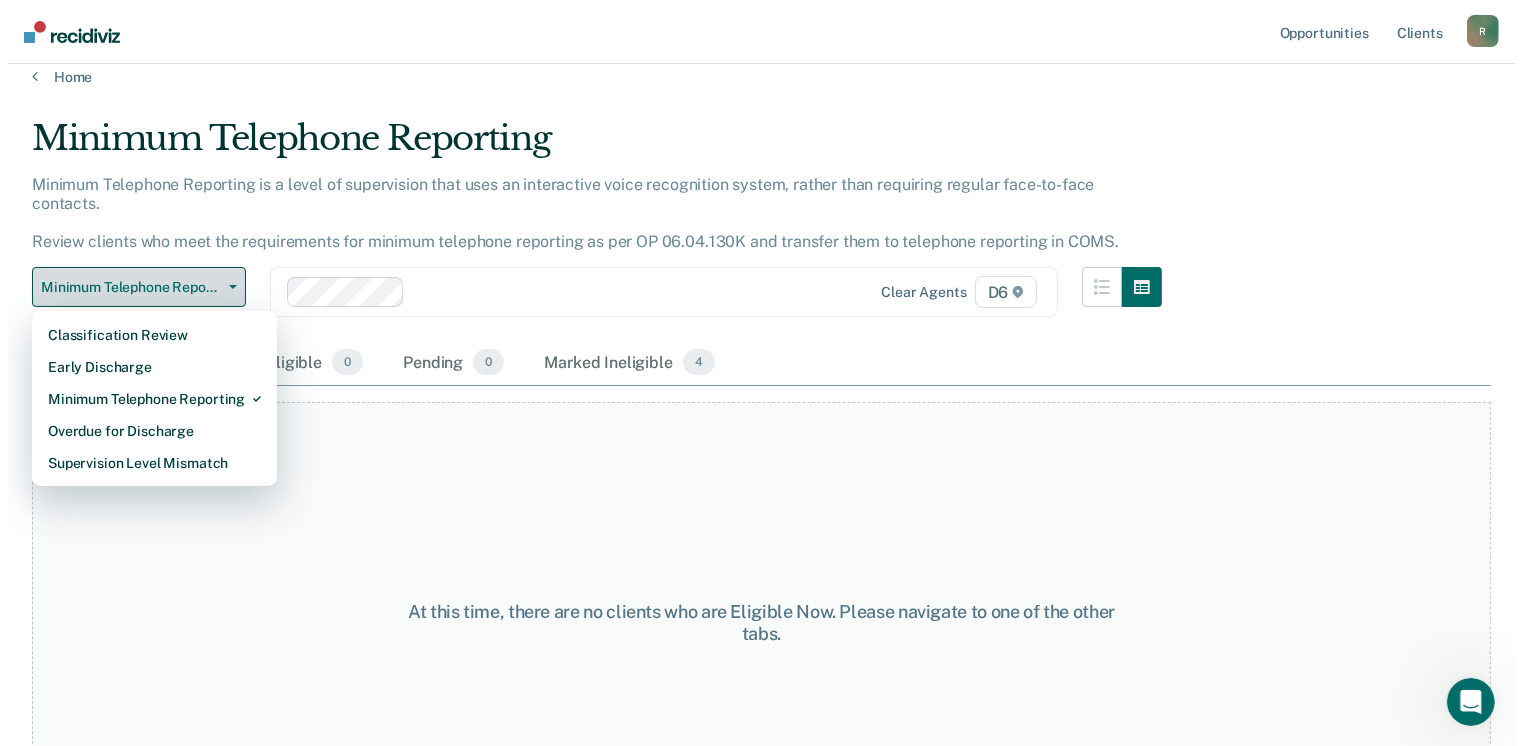 scroll, scrollTop: 0, scrollLeft: 0, axis: both 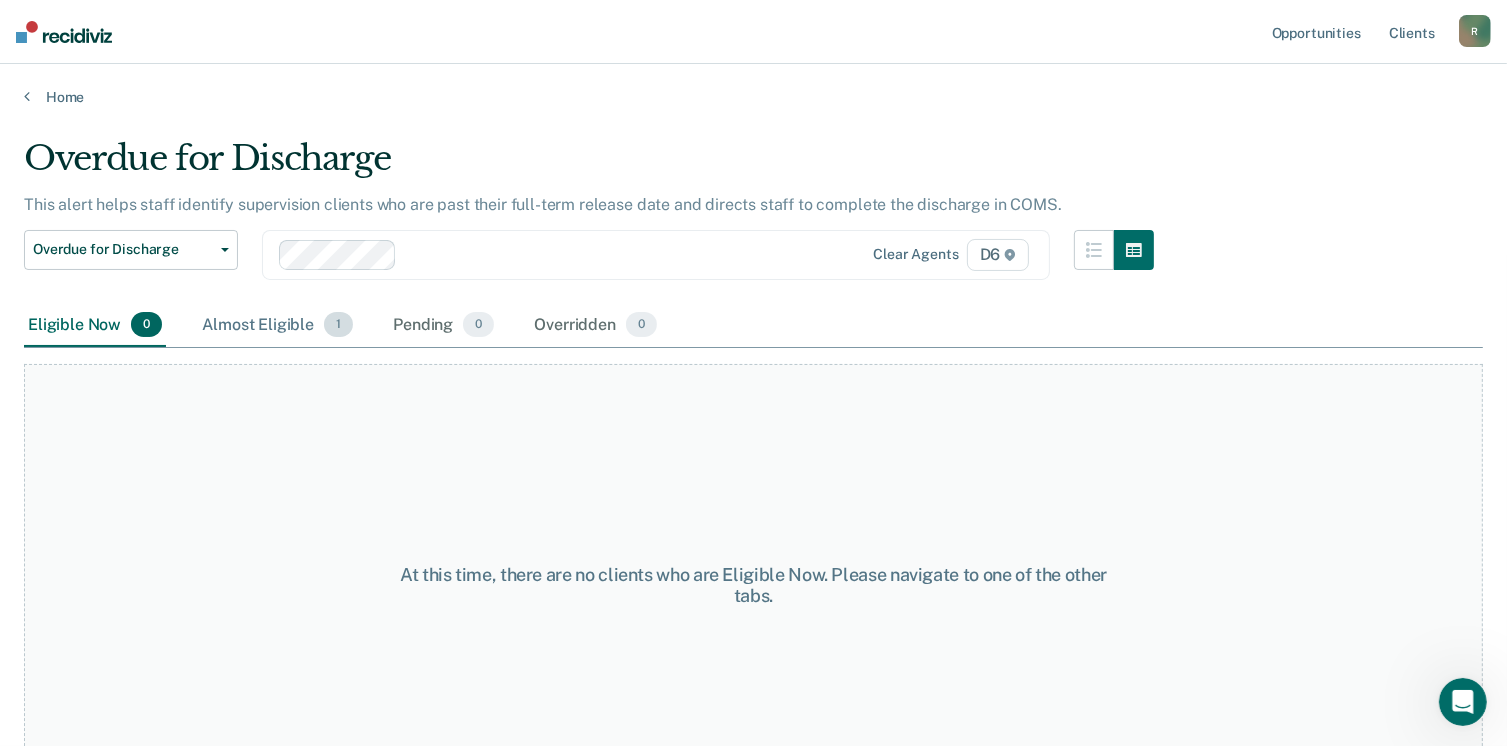 click on "Almost Eligible 1" at bounding box center (277, 326) 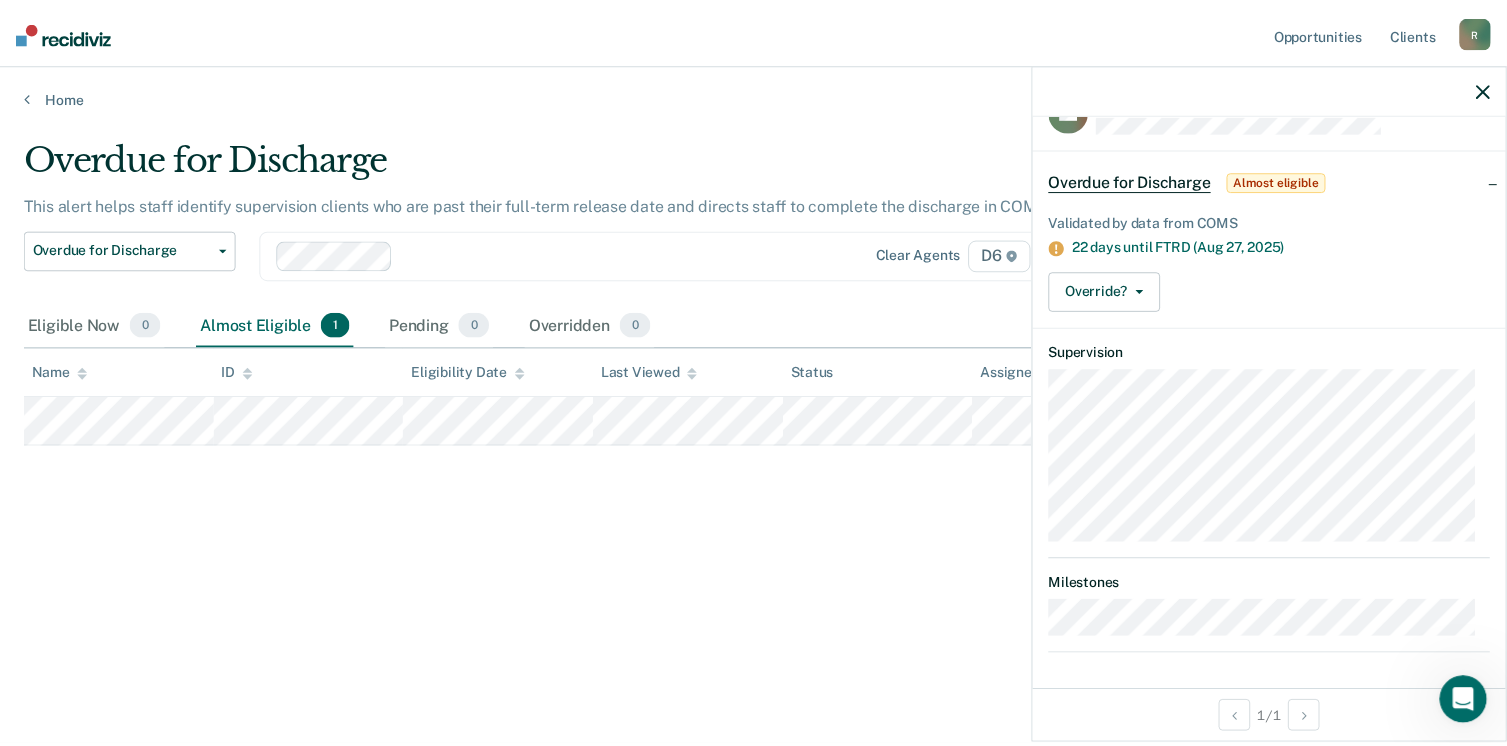 scroll, scrollTop: 0, scrollLeft: 0, axis: both 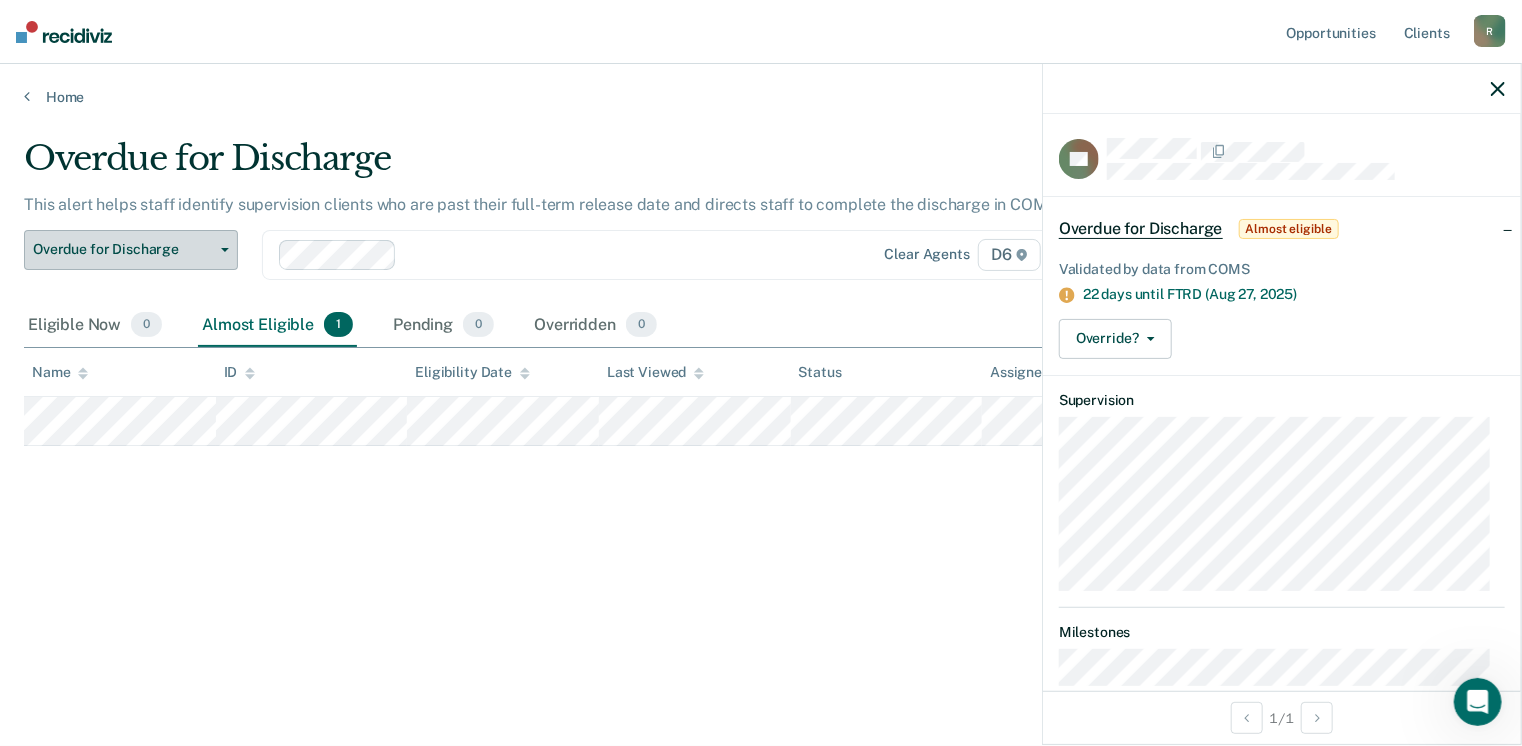 click 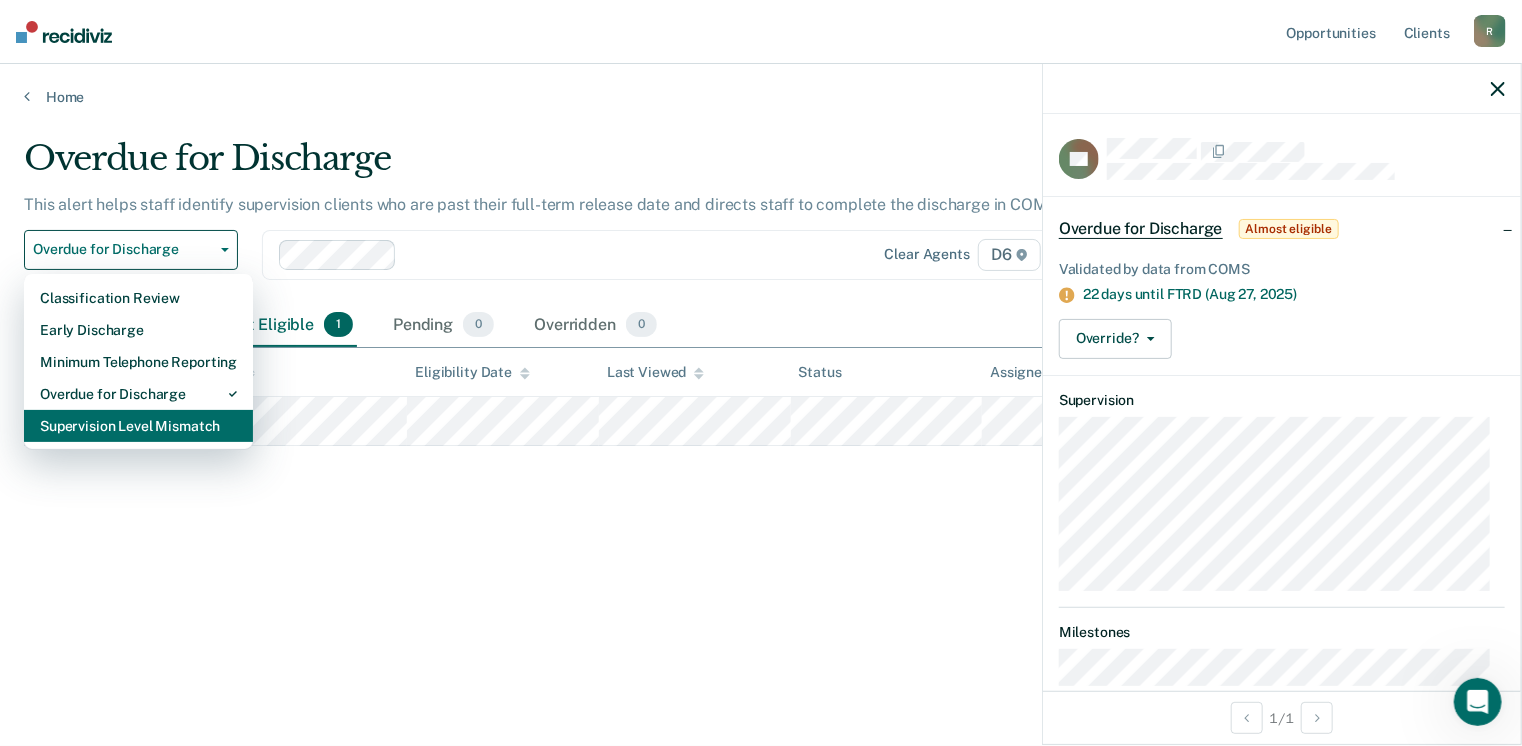click on "Supervision Level Mismatch" at bounding box center (138, 426) 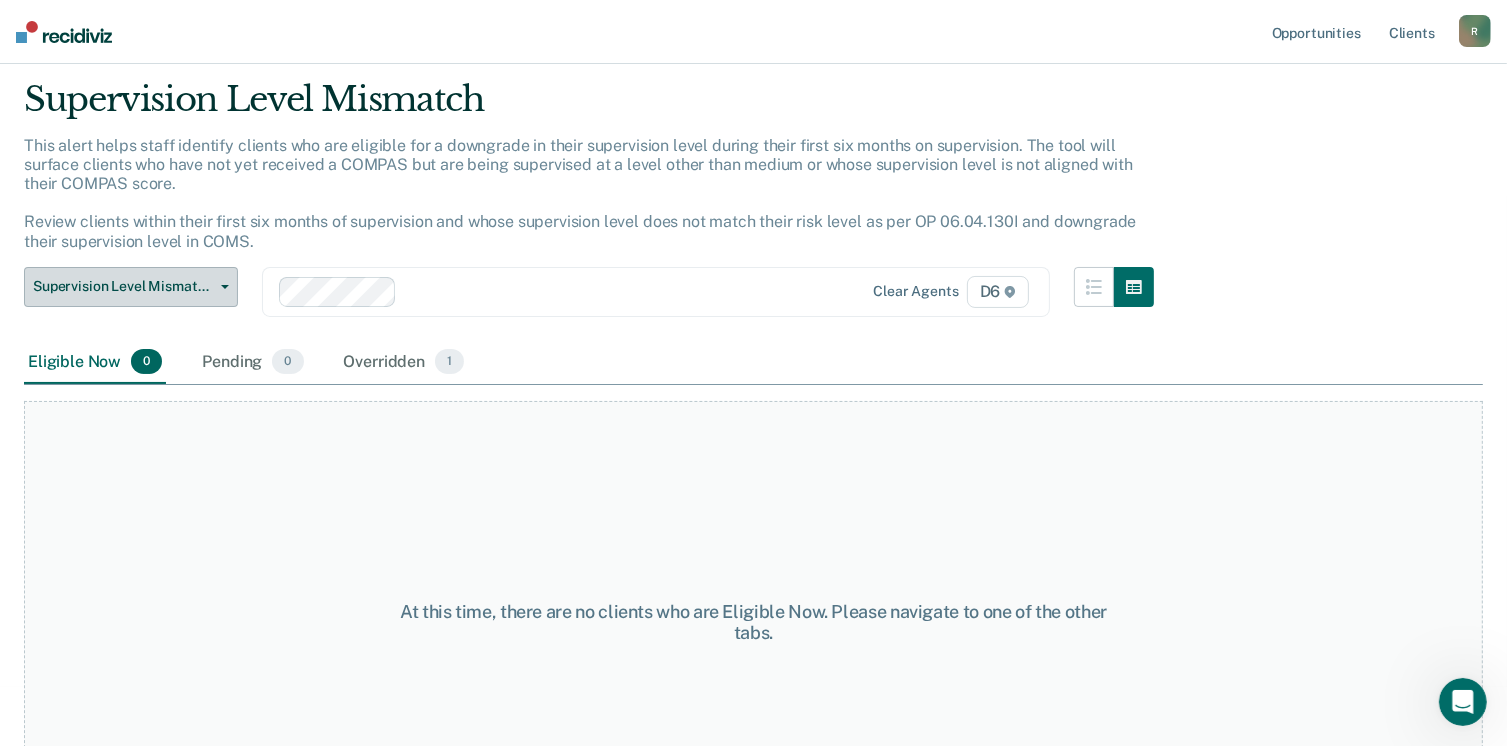 scroll, scrollTop: 0, scrollLeft: 0, axis: both 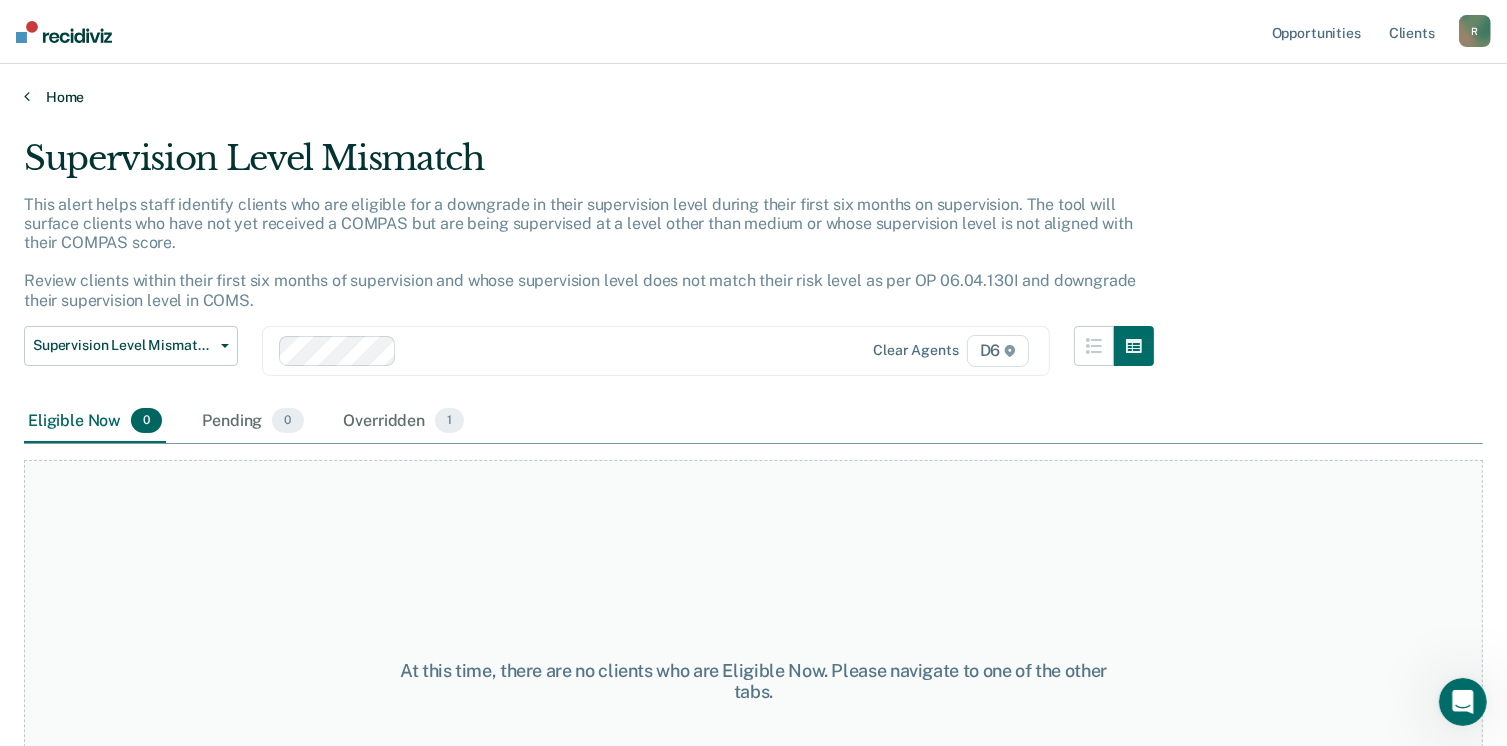 click at bounding box center (27, 96) 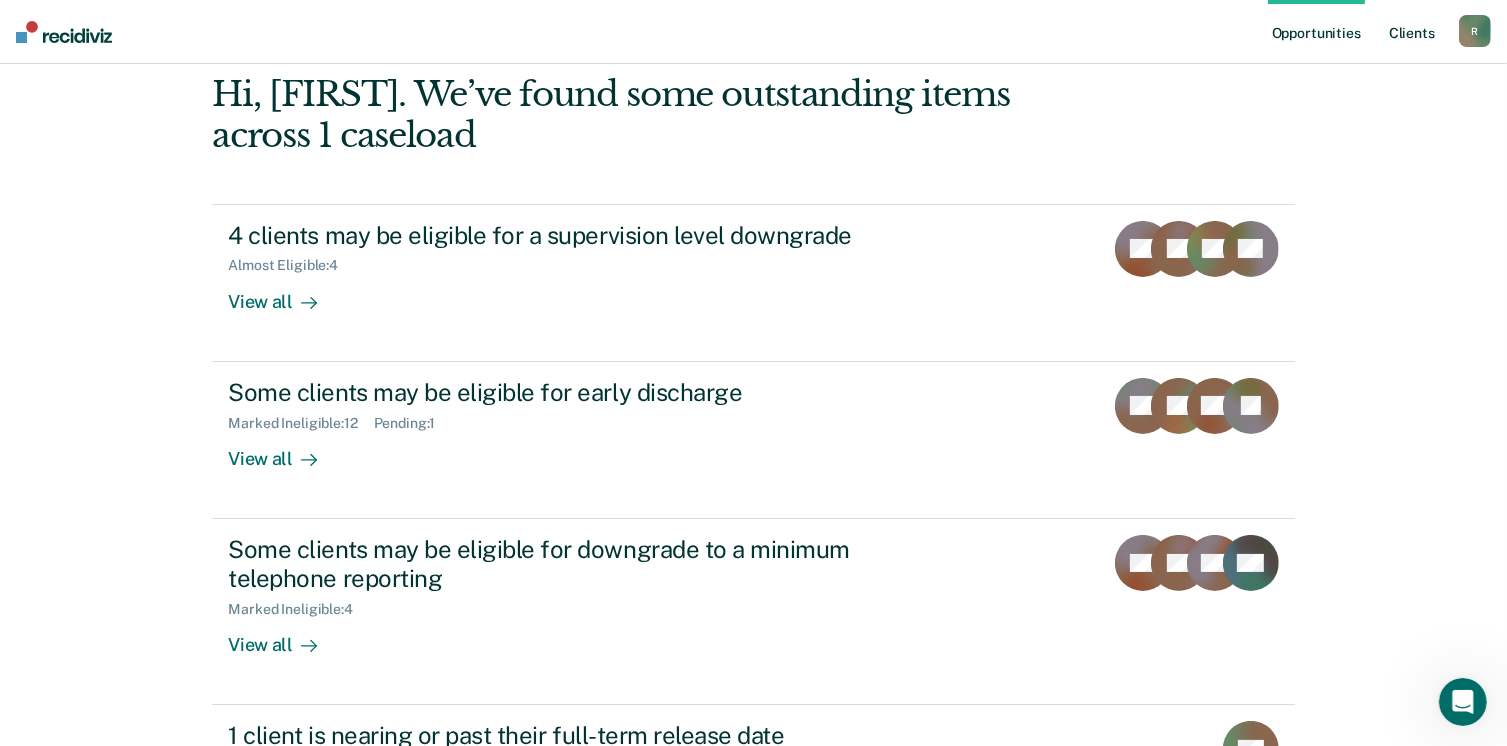 scroll, scrollTop: 0, scrollLeft: 0, axis: both 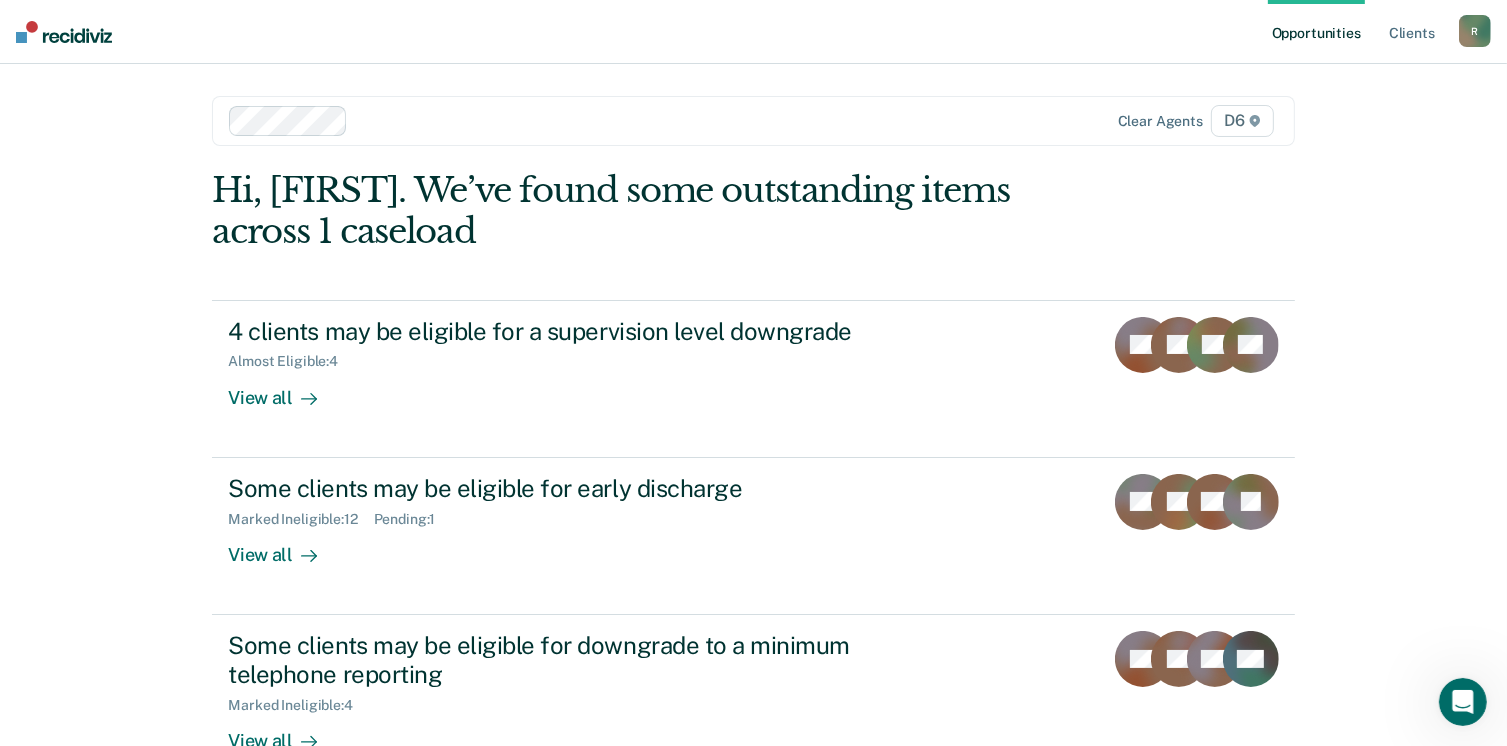 click on "R" at bounding box center (1475, 31) 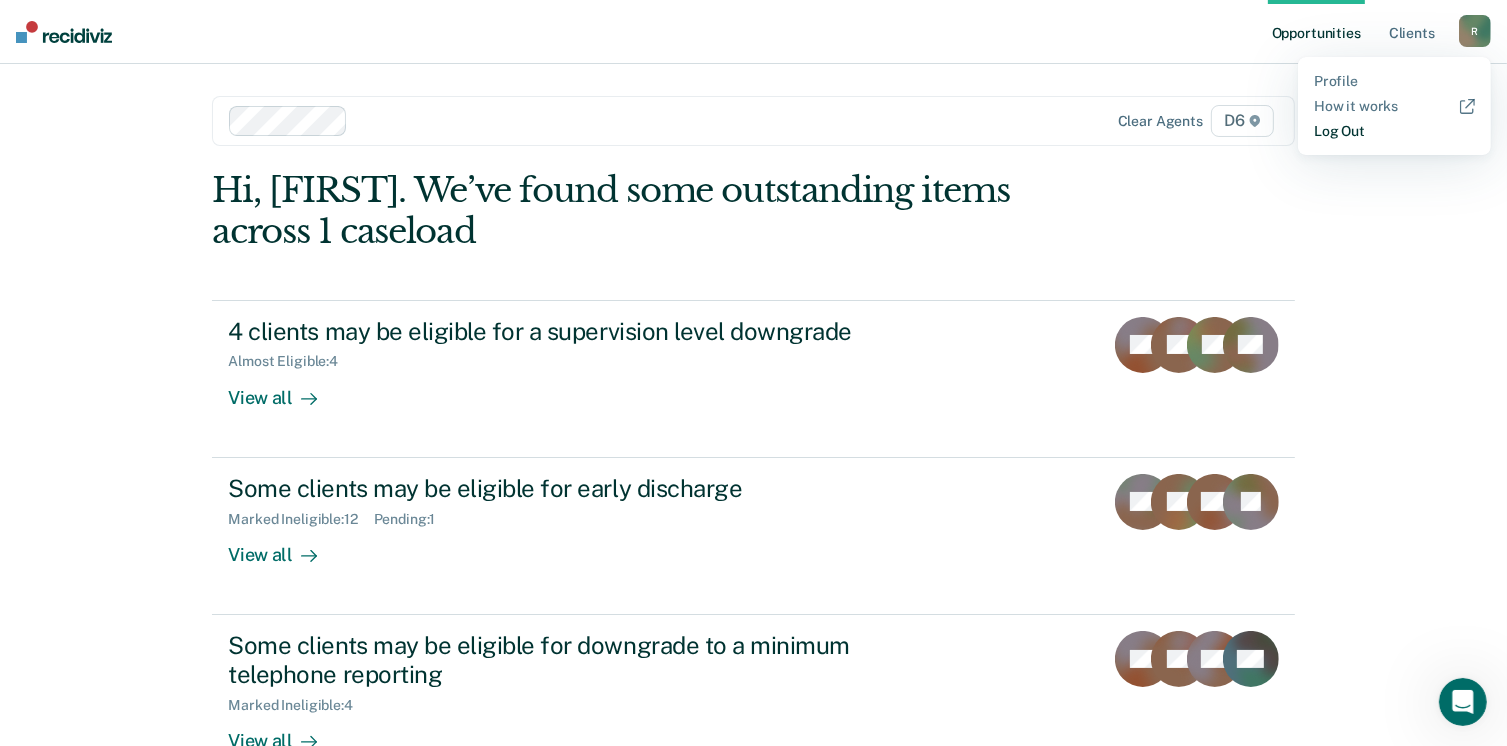 click on "Log Out" at bounding box center (1394, 131) 